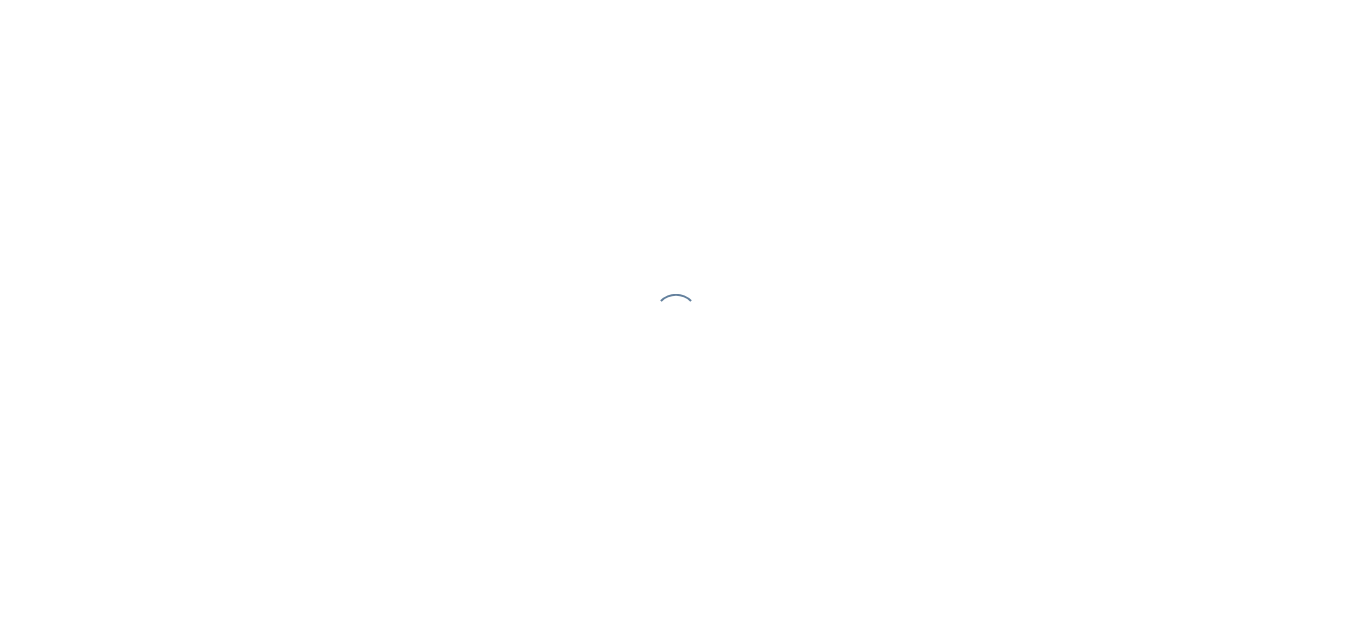 scroll, scrollTop: 0, scrollLeft: 0, axis: both 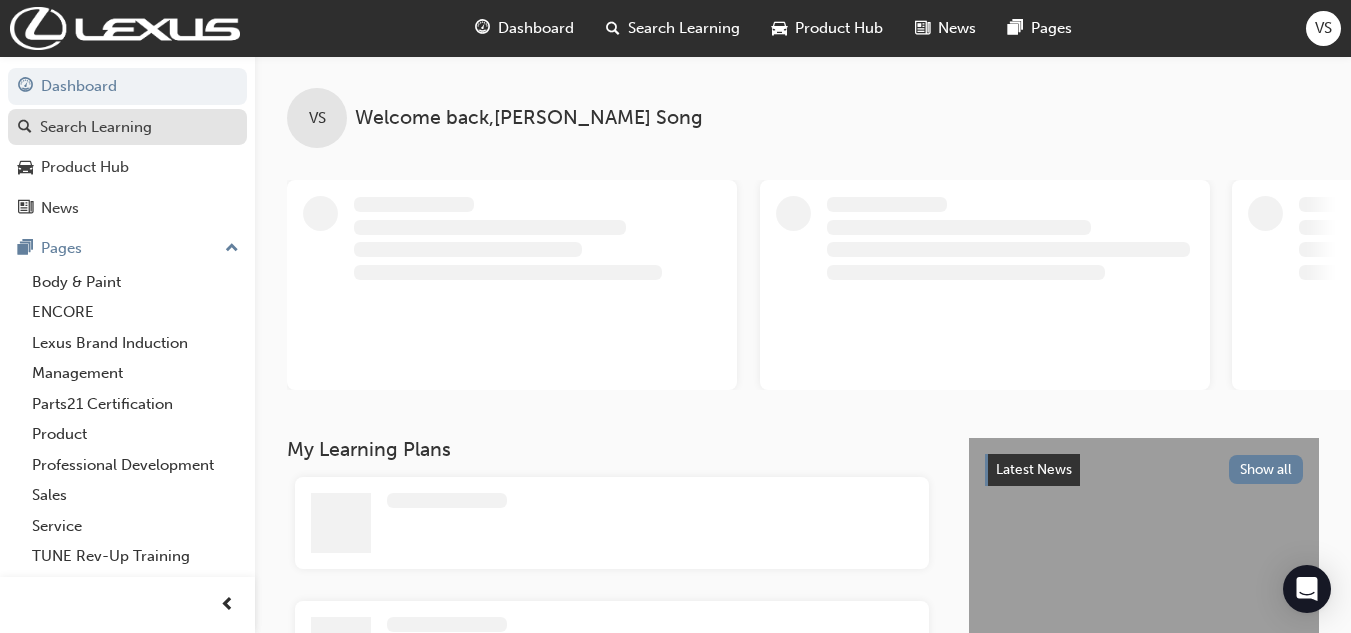 click on "Search Learning" at bounding box center (96, 127) 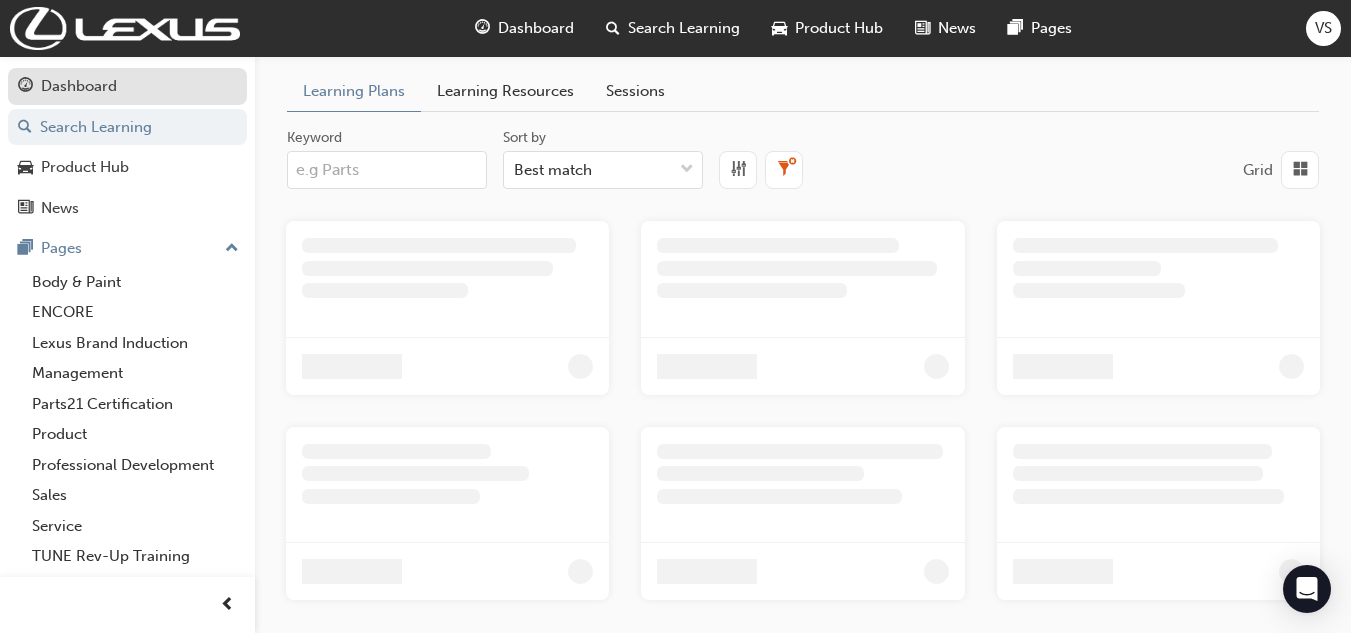 click on "Dashboard" at bounding box center (127, 86) 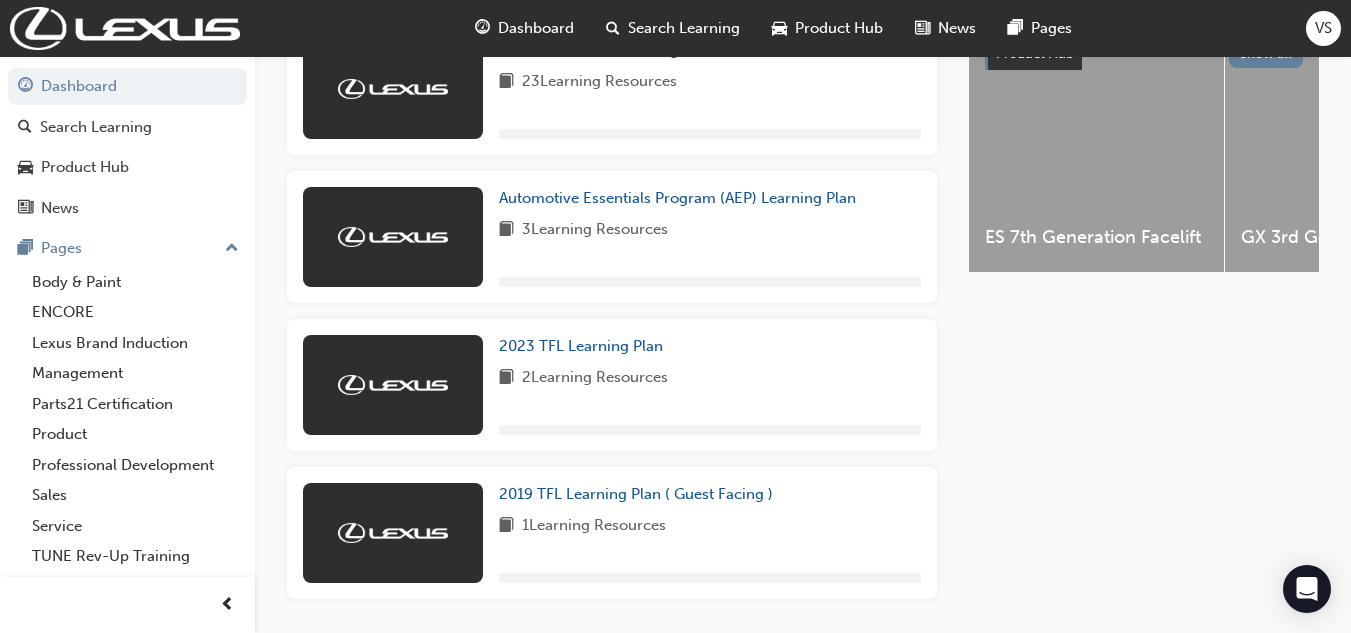scroll, scrollTop: 314, scrollLeft: 0, axis: vertical 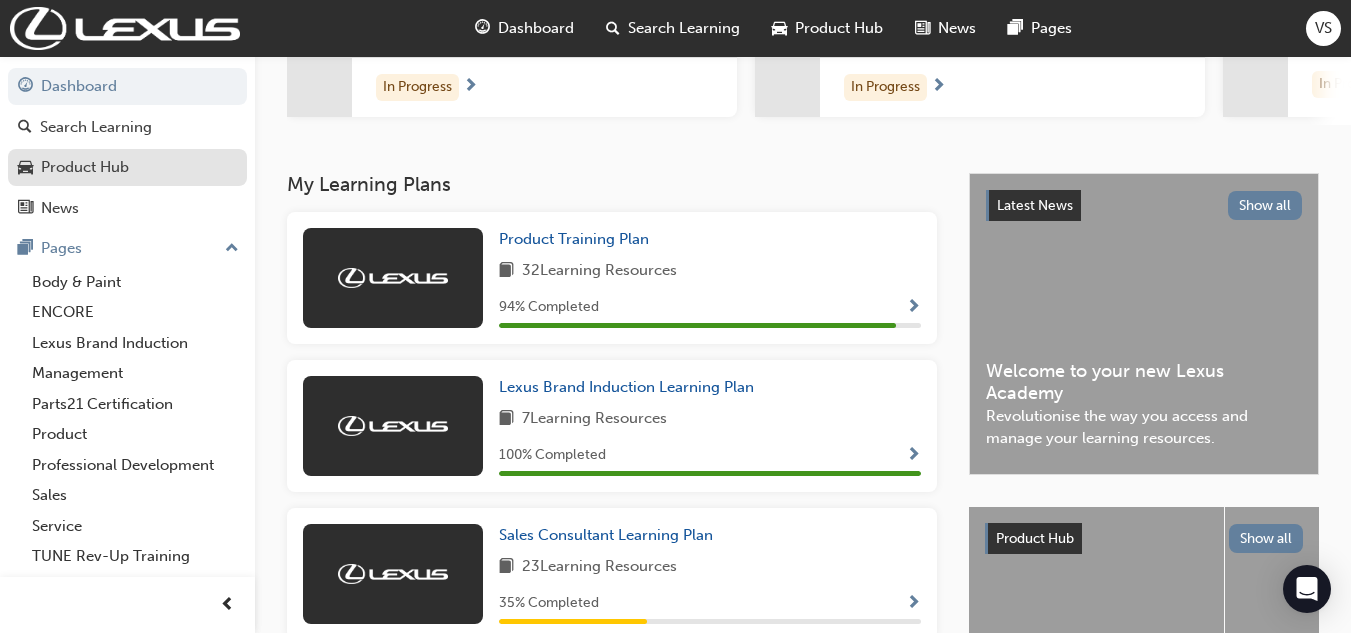 click on "Product Hub" at bounding box center (127, 167) 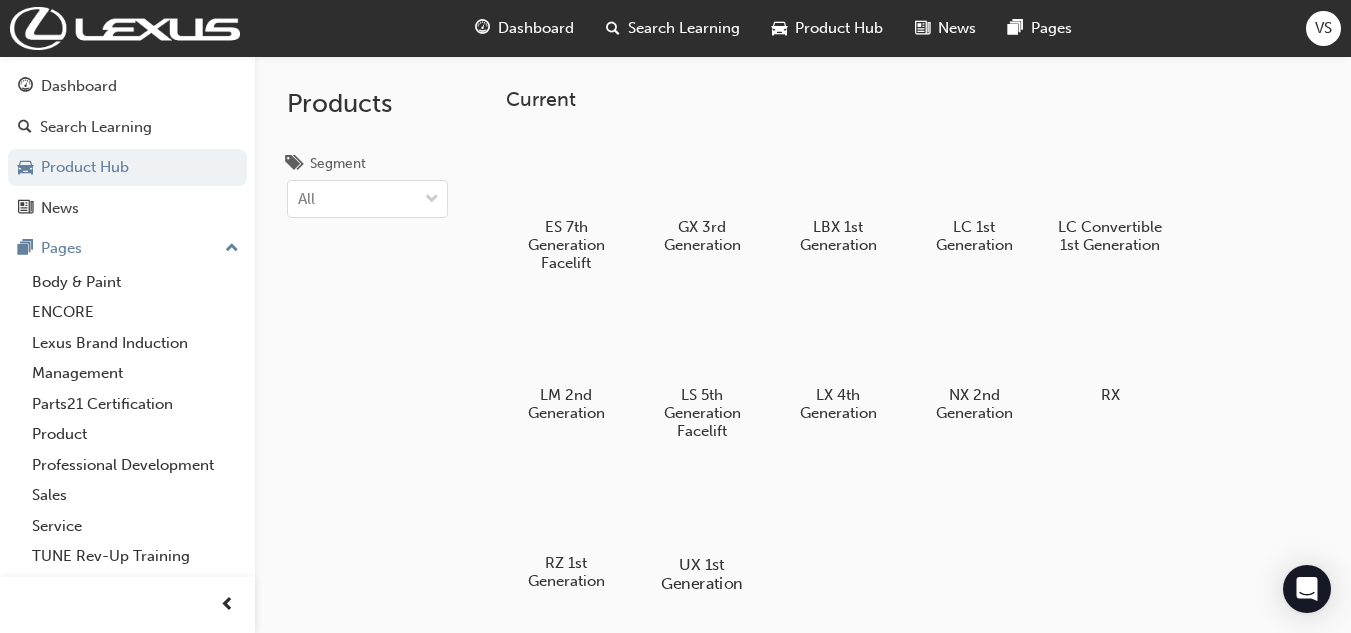 click at bounding box center [702, 507] 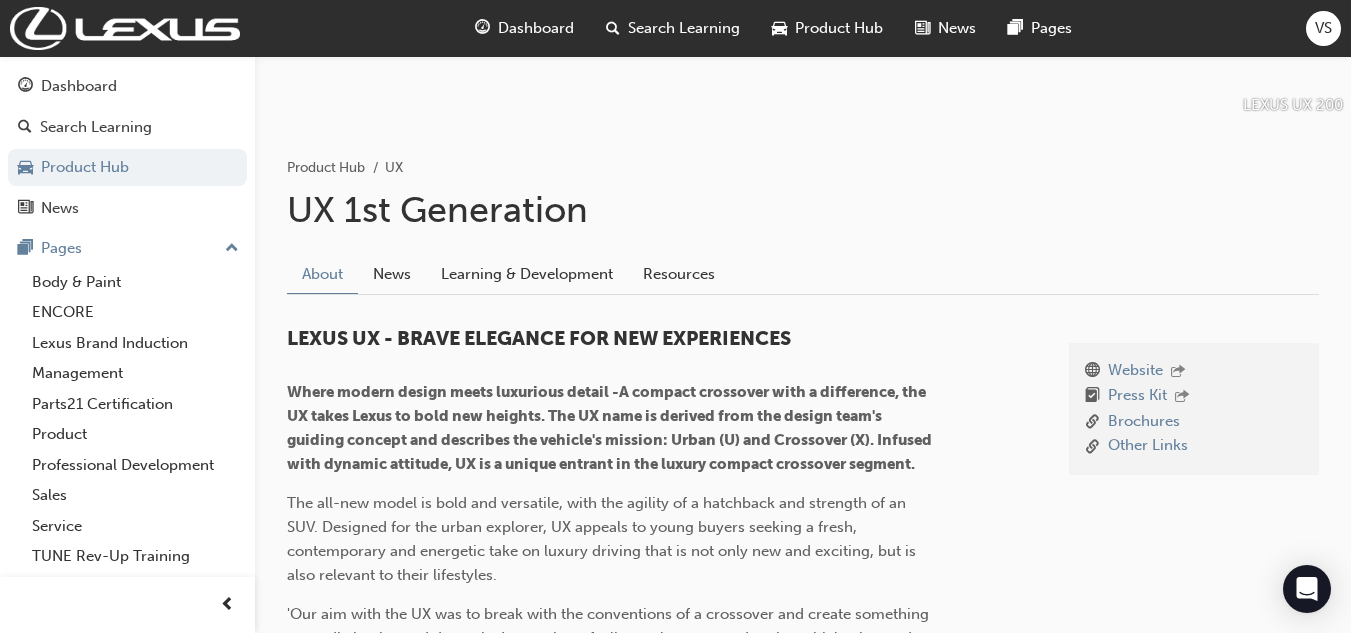 scroll, scrollTop: 300, scrollLeft: 0, axis: vertical 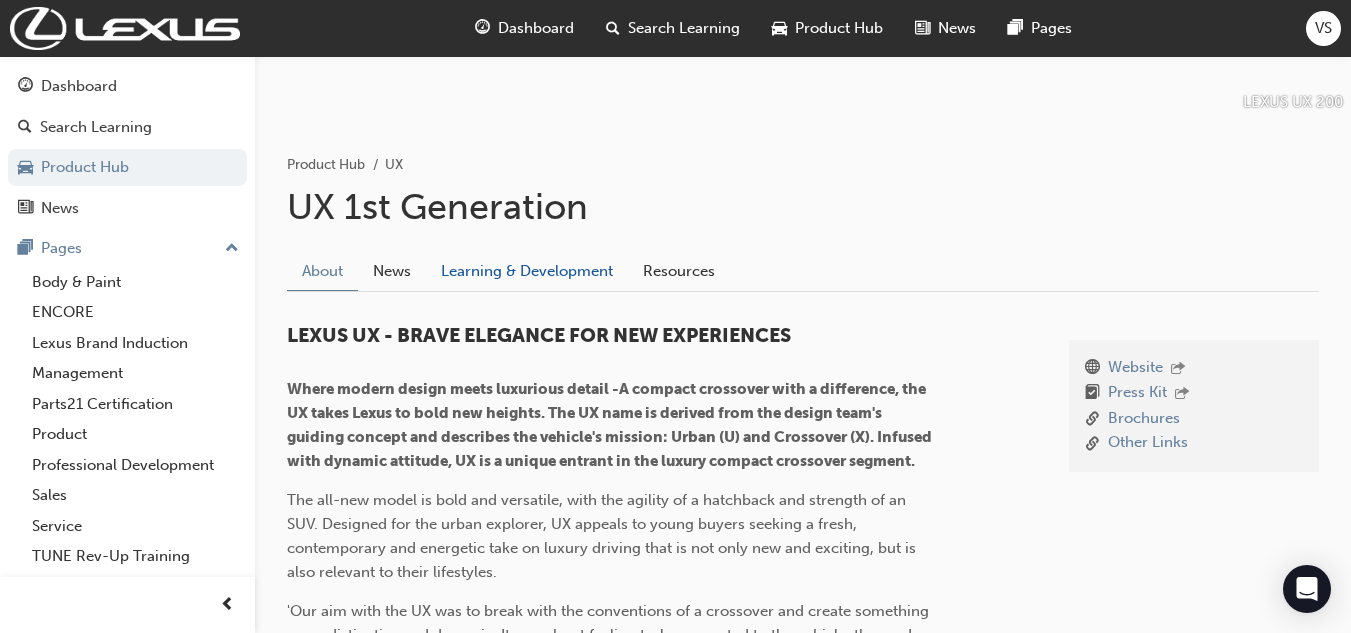 click on "Learning & Development" at bounding box center [527, 271] 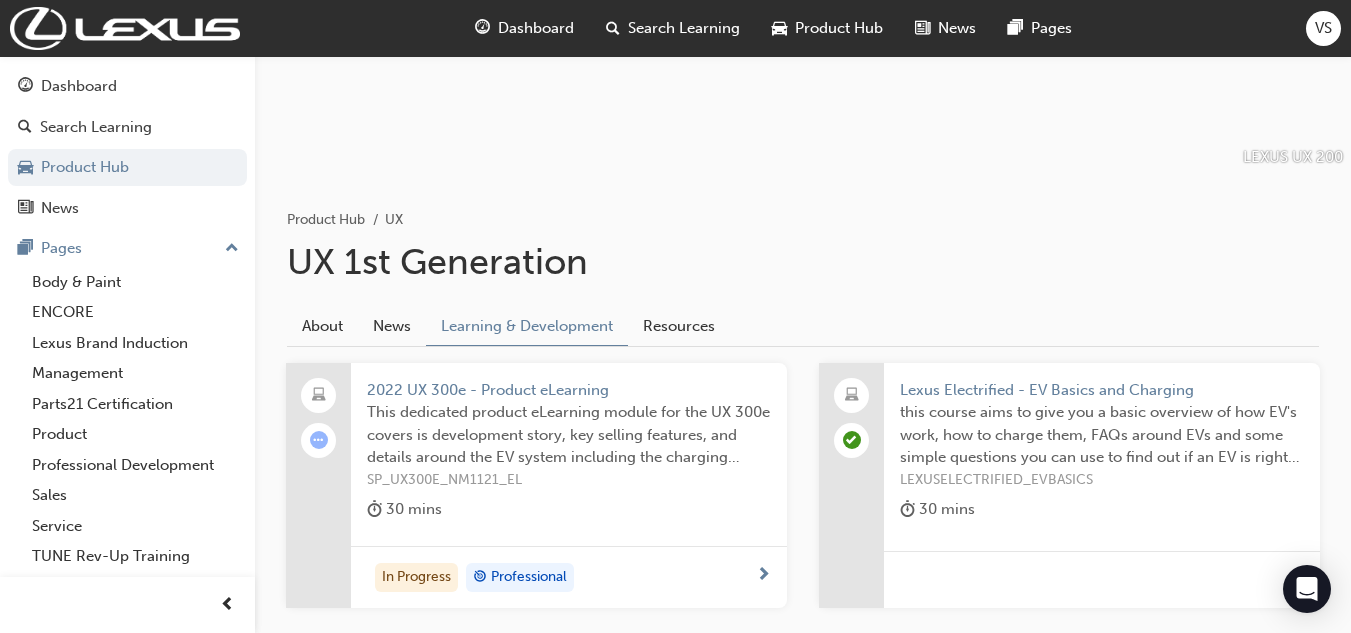 scroll, scrollTop: 221, scrollLeft: 0, axis: vertical 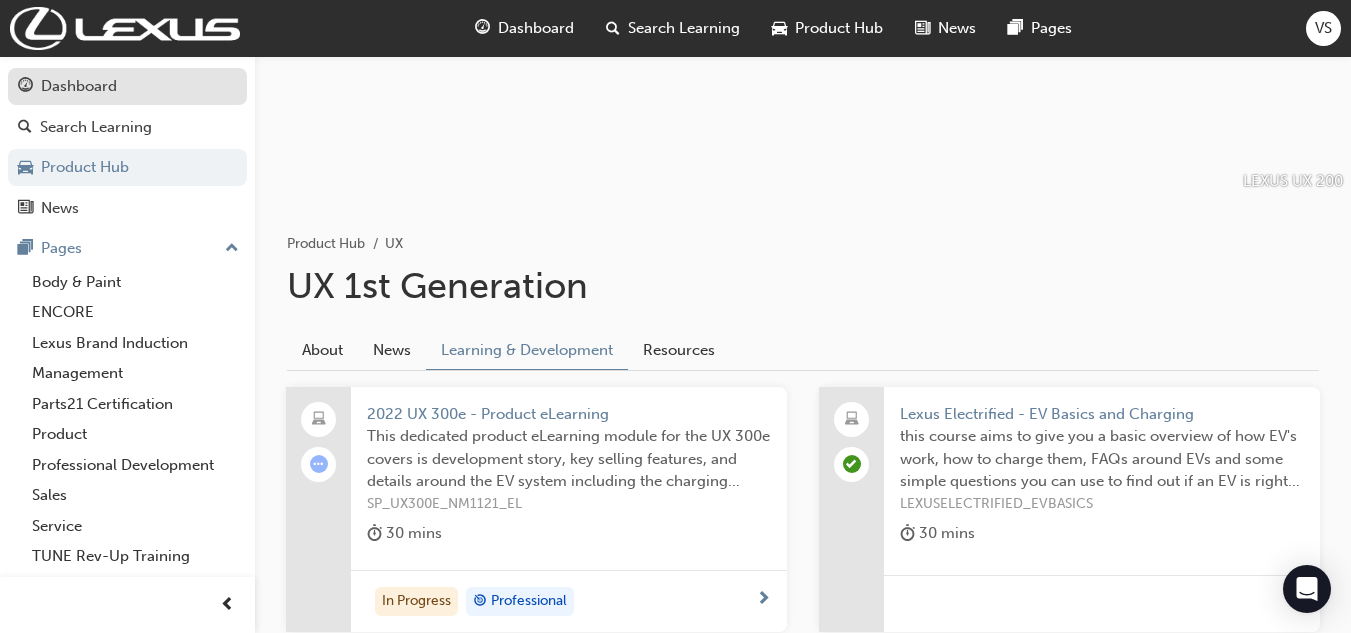 click on "Dashboard" at bounding box center [79, 86] 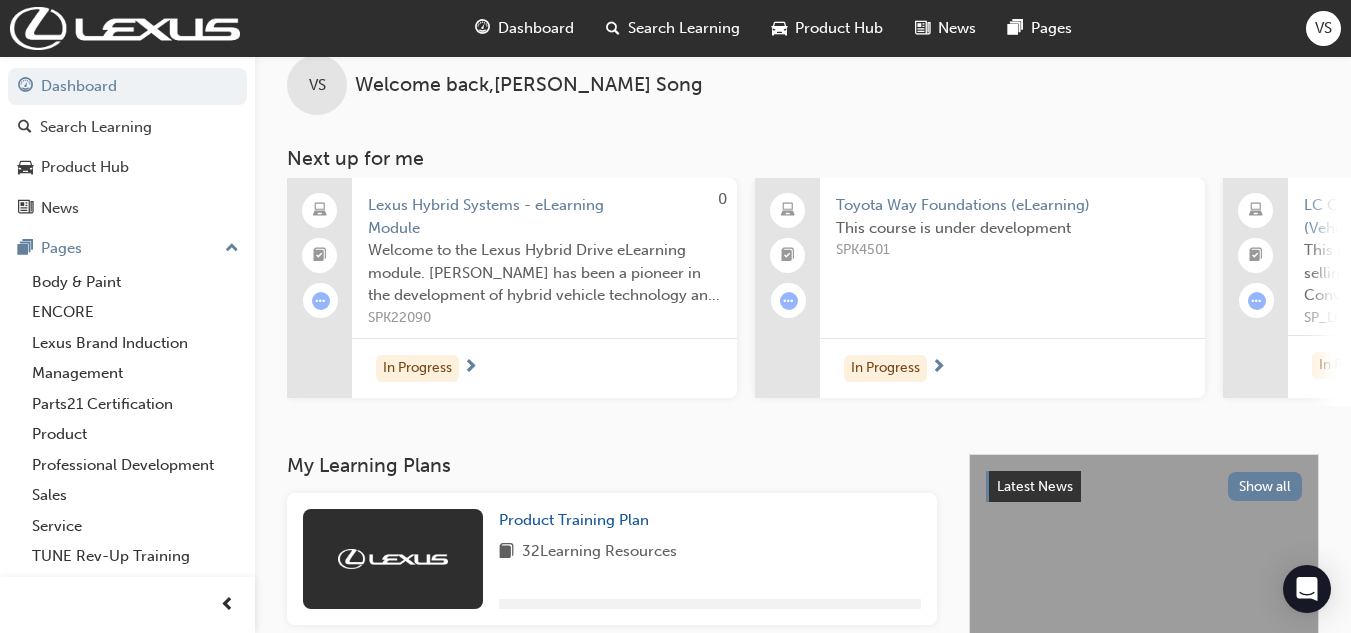 scroll, scrollTop: 0, scrollLeft: 0, axis: both 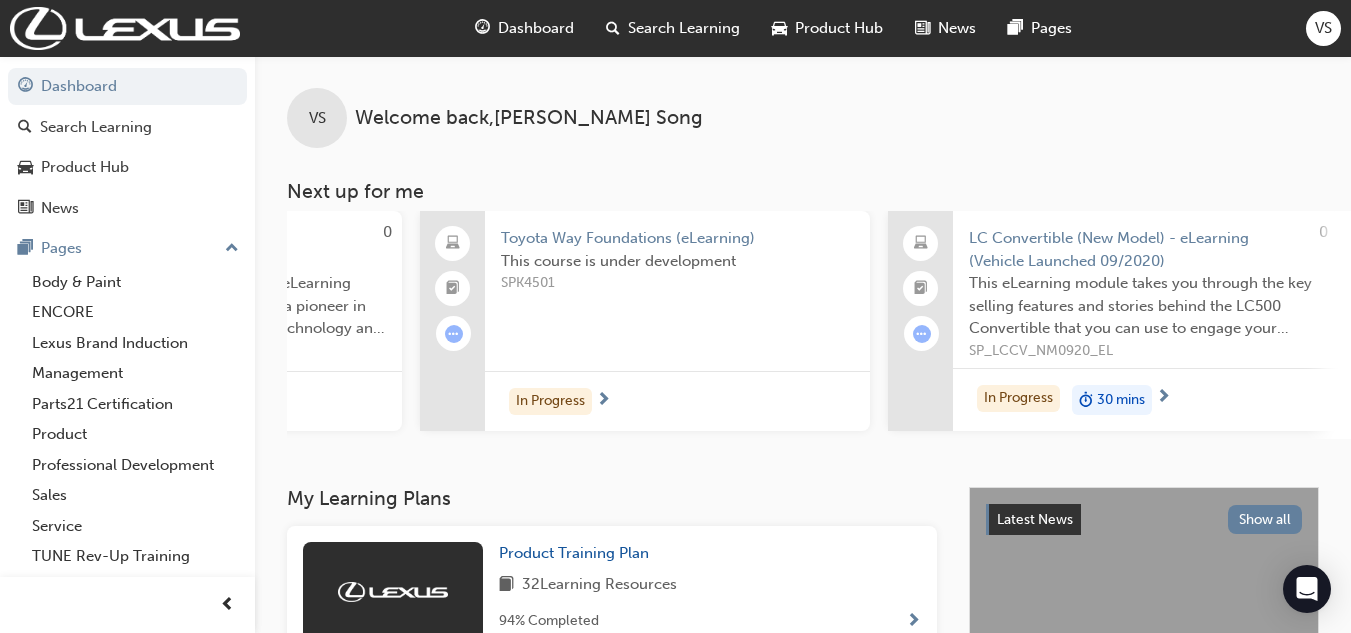 click on "Toyota Way Foundations (eLearning)" at bounding box center (677, 238) 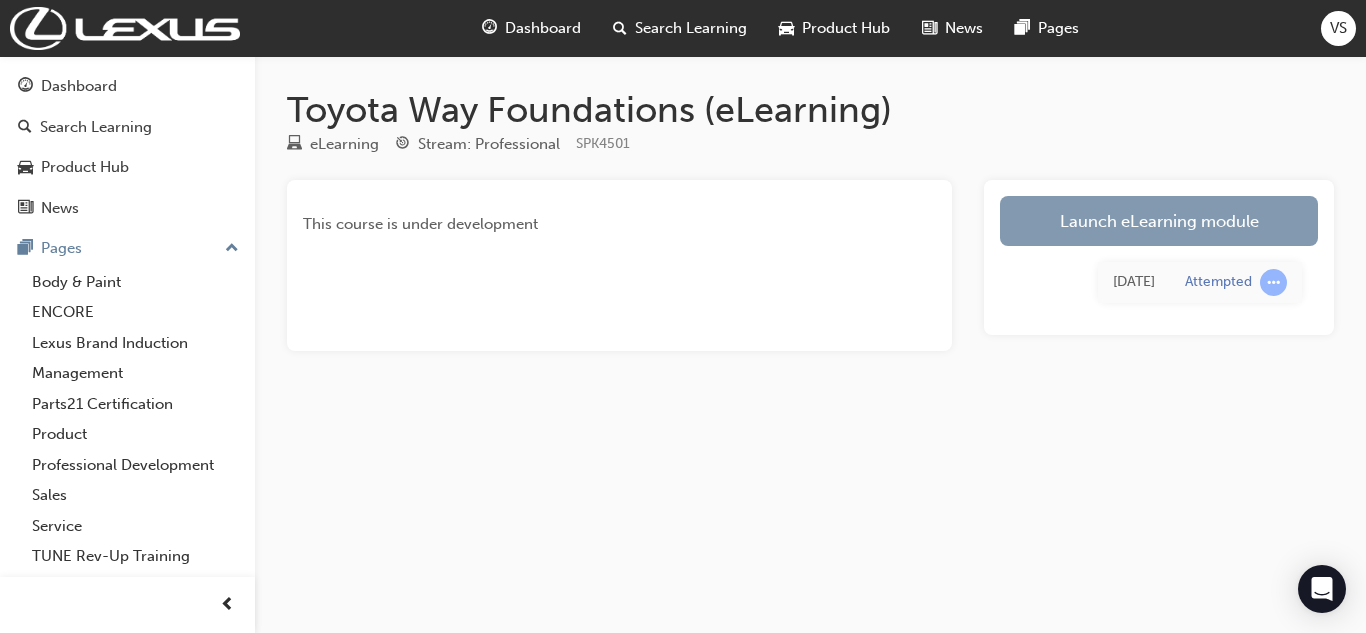 click on "Launch eLearning module" at bounding box center (1159, 221) 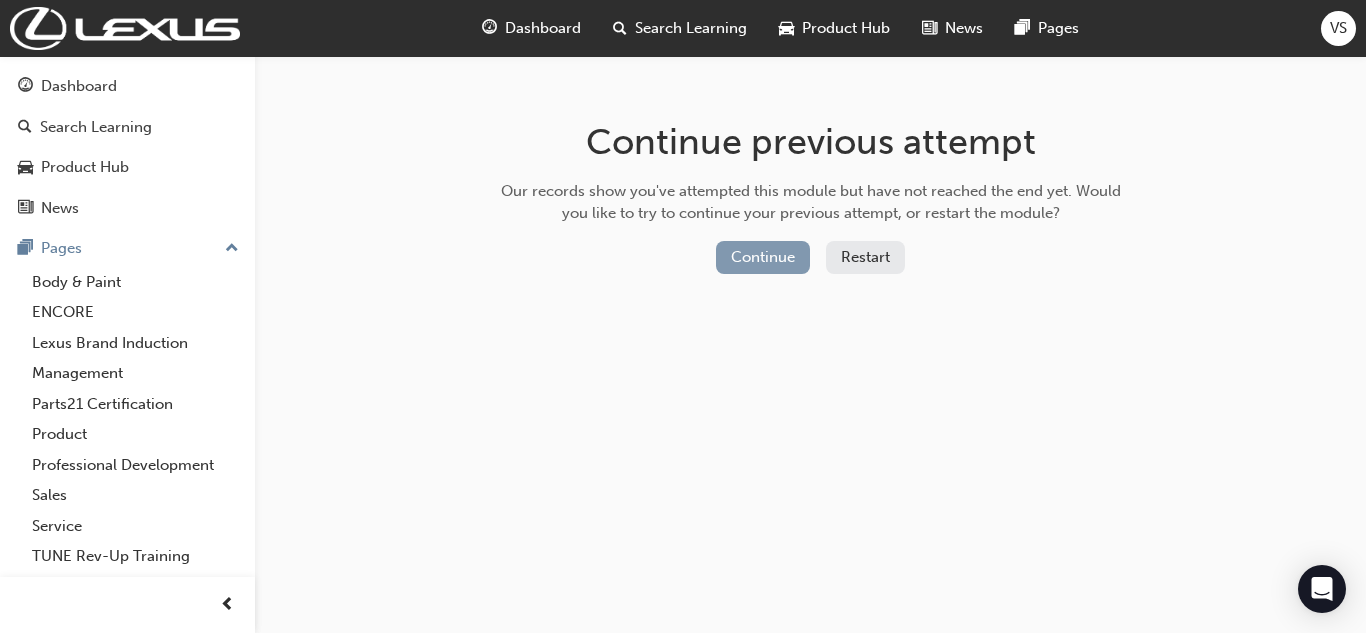 click on "Continue" at bounding box center (763, 257) 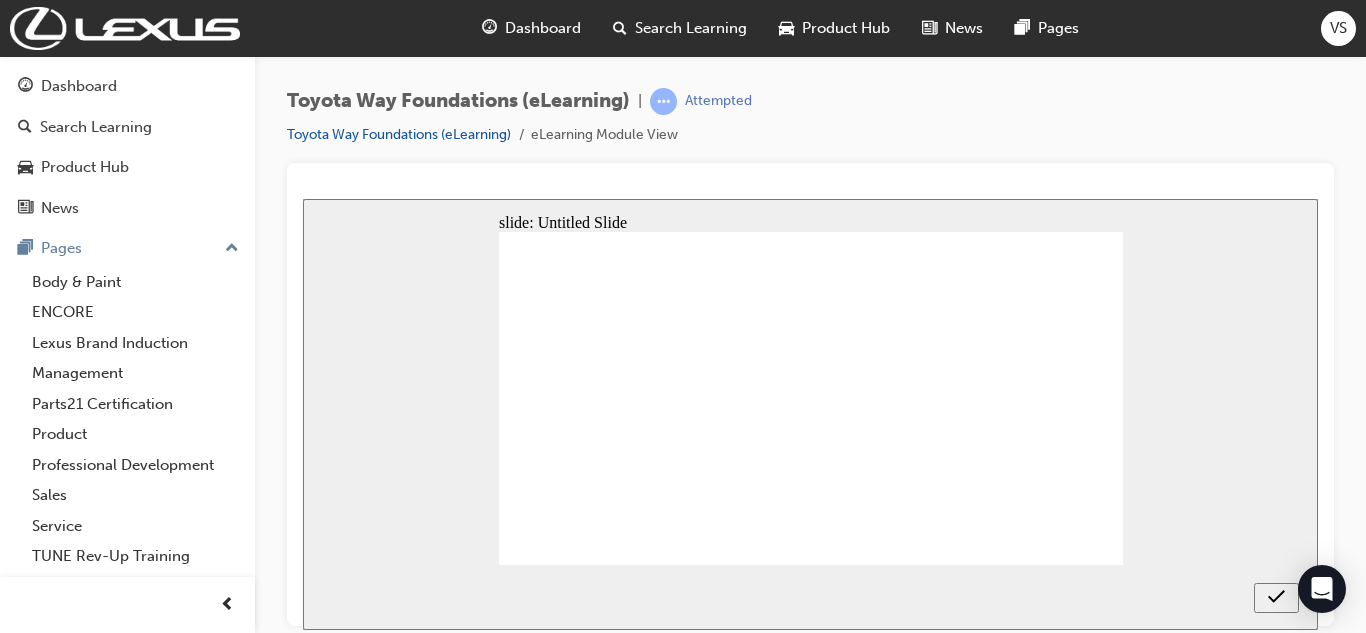 scroll, scrollTop: 0, scrollLeft: 0, axis: both 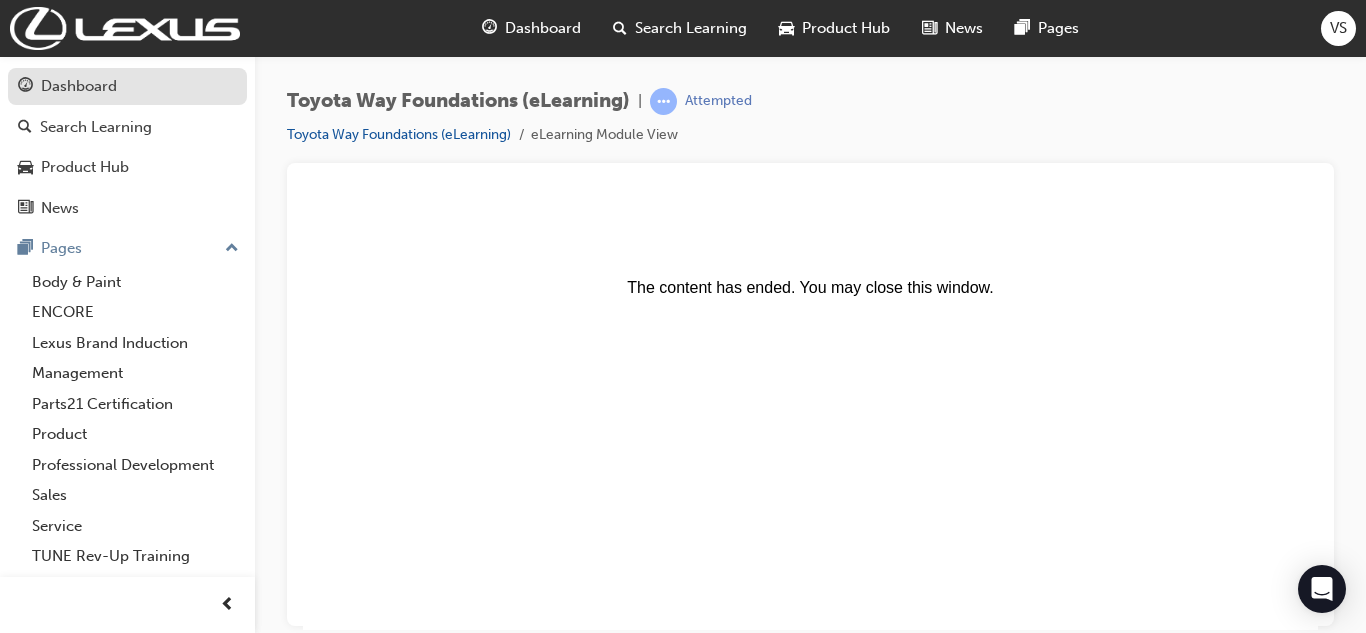 click on "Dashboard" at bounding box center (127, 86) 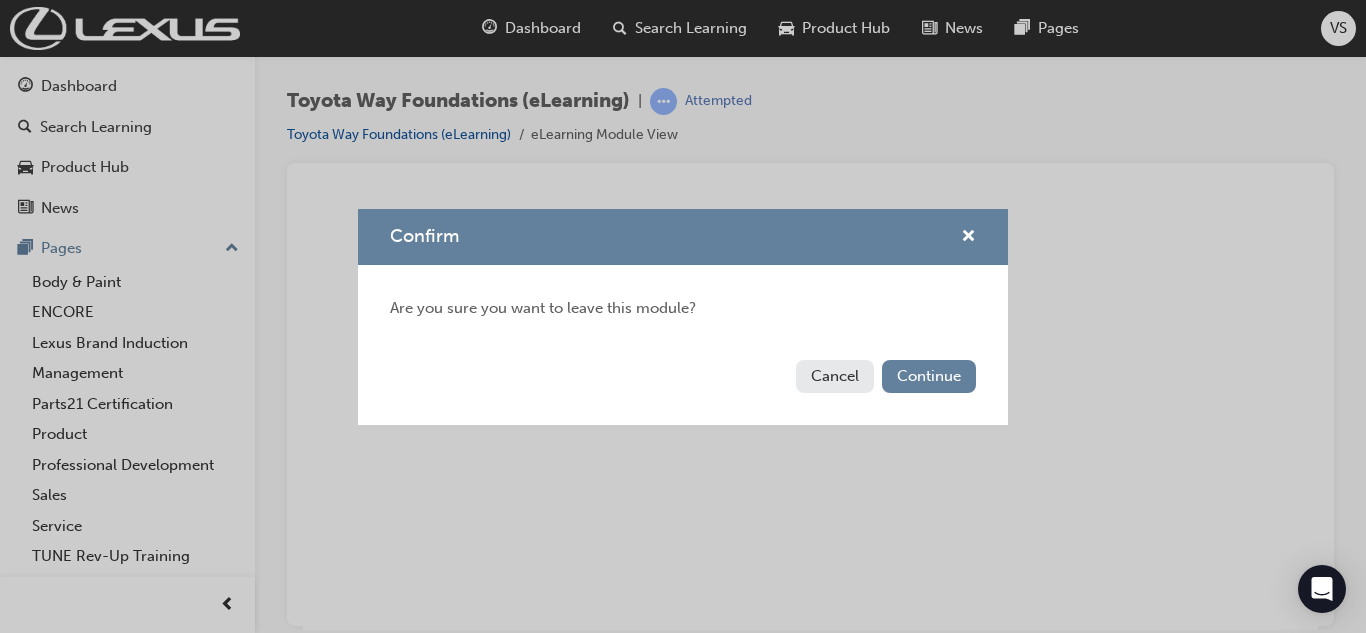 click on "Cancel" at bounding box center (835, 376) 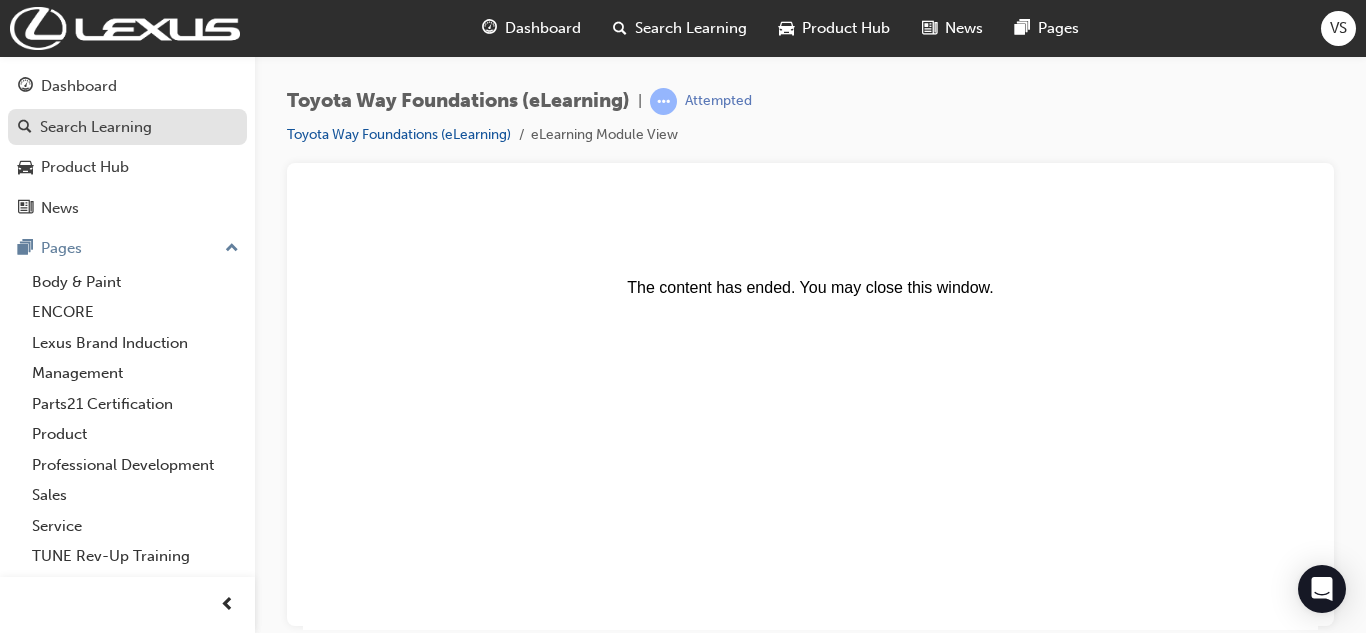 click on "Search Learning" at bounding box center (96, 127) 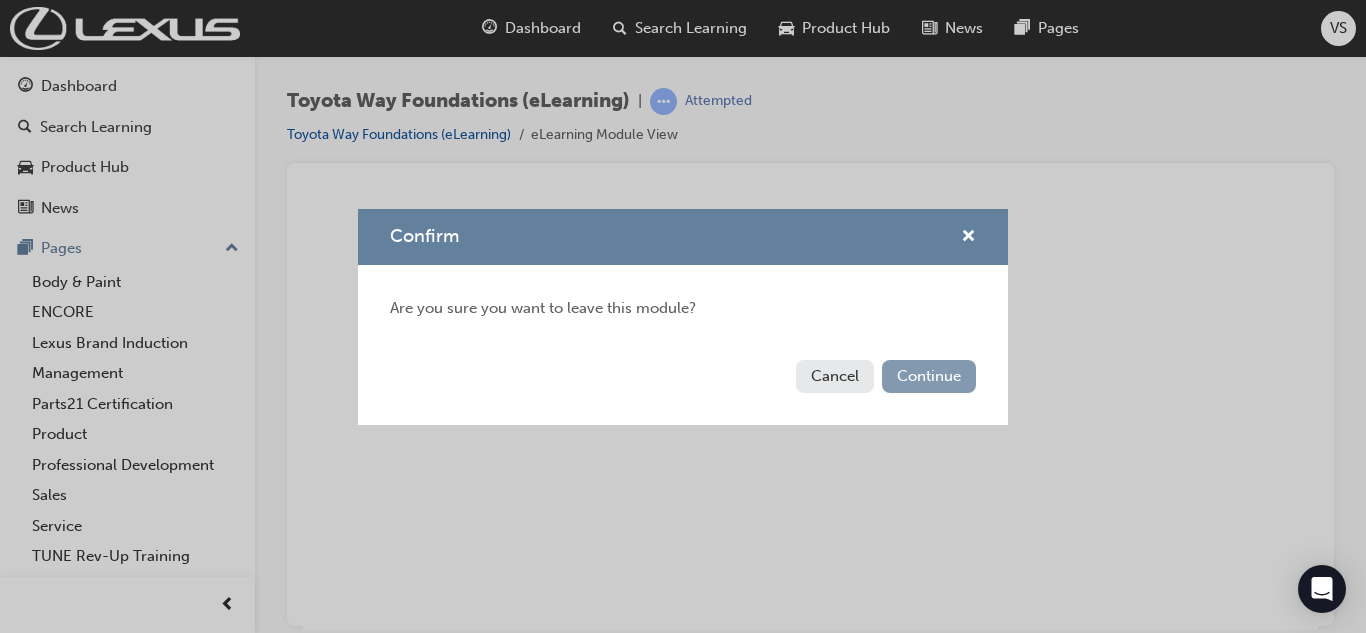 click on "Continue" at bounding box center (929, 376) 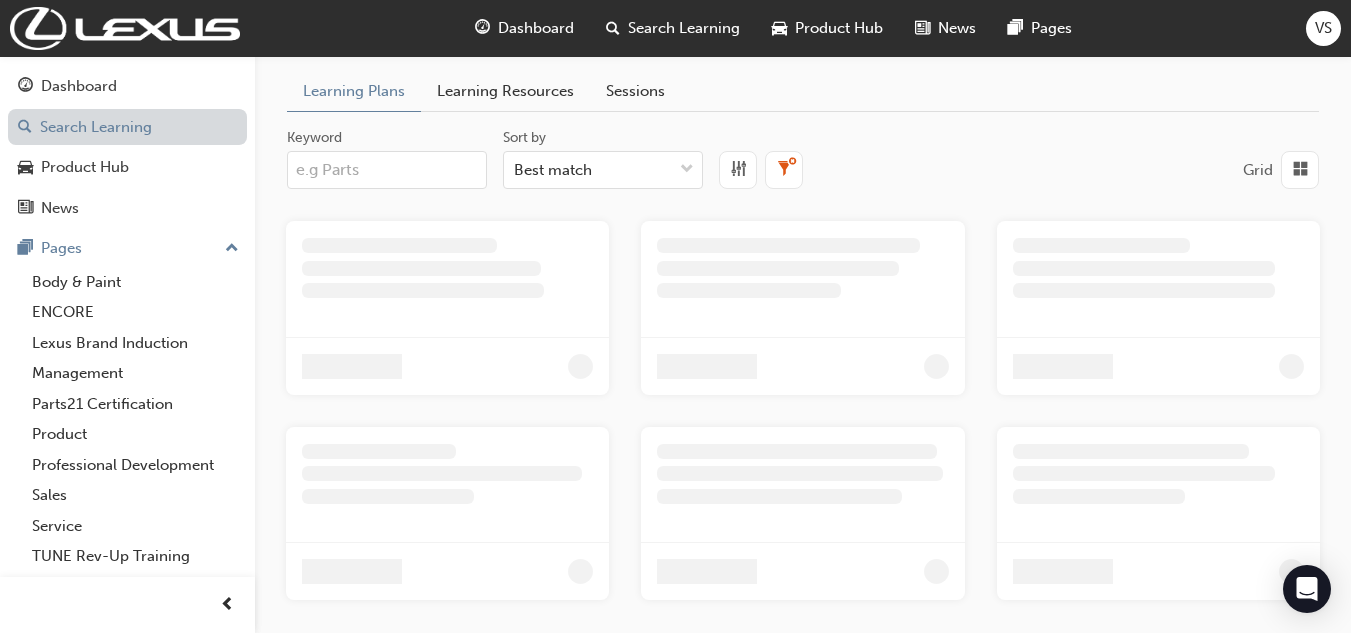 click on "Search Learning" at bounding box center (127, 127) 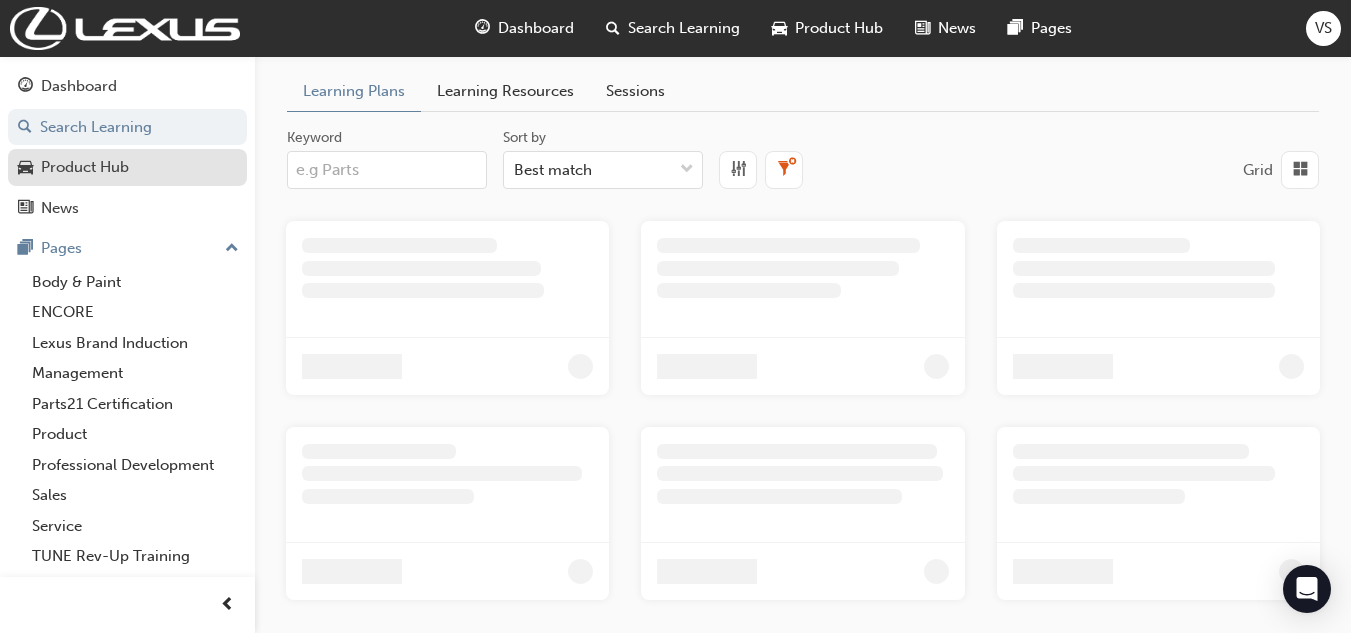click on "Product Hub" at bounding box center (127, 167) 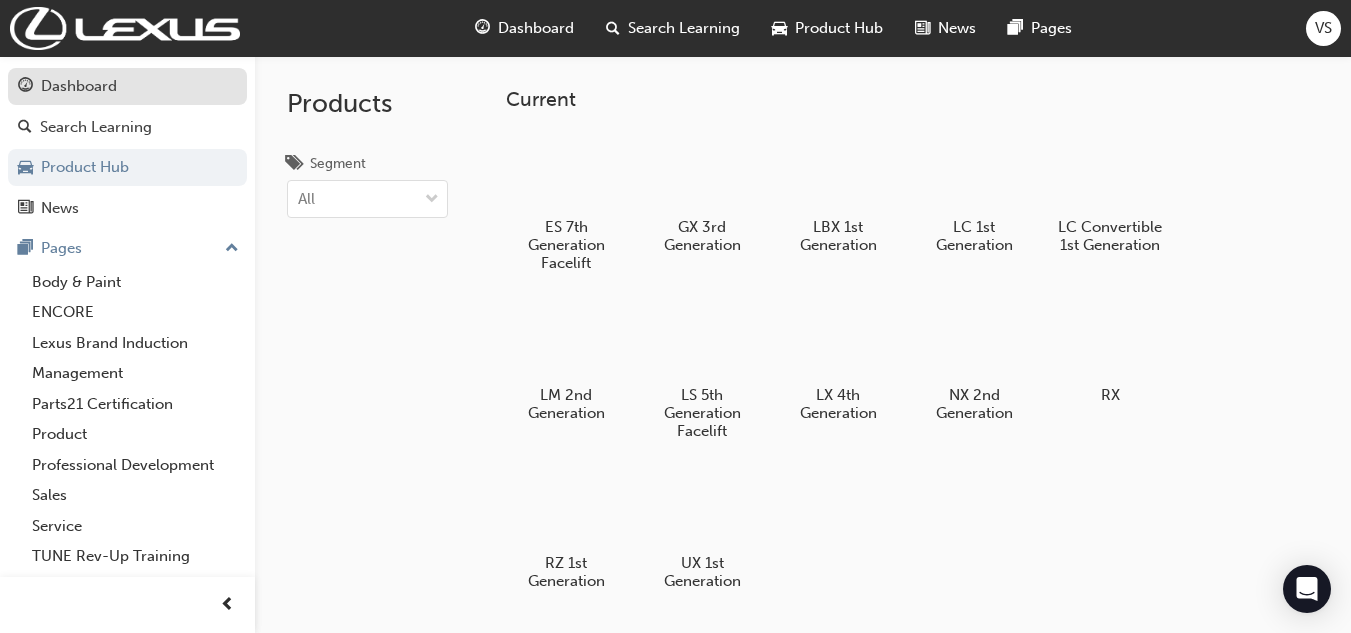 click on "Dashboard" at bounding box center (79, 86) 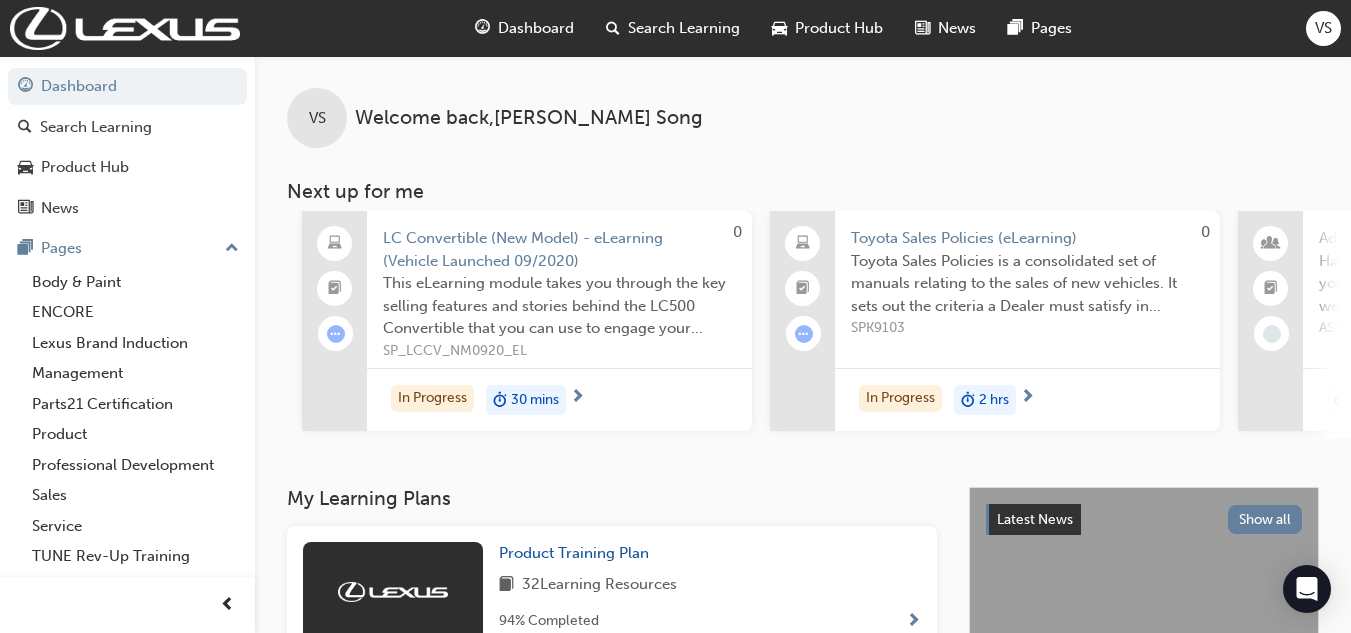 scroll, scrollTop: 0, scrollLeft: 1011, axis: horizontal 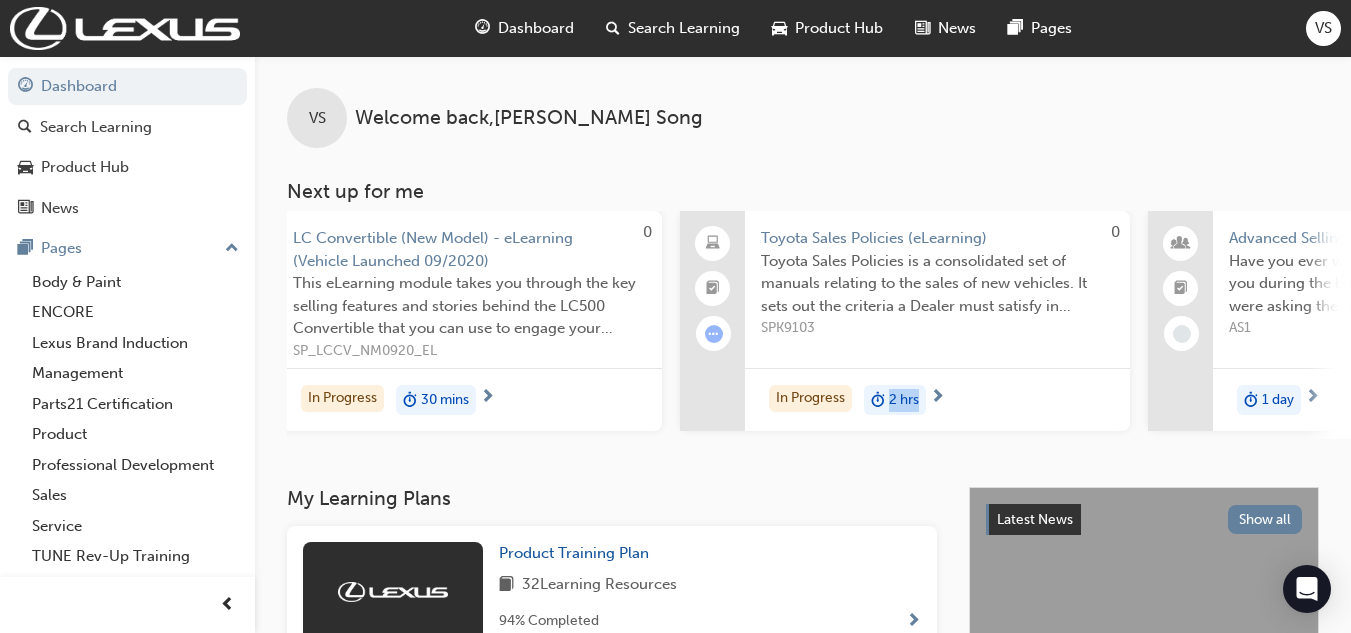 drag, startPoint x: 880, startPoint y: 438, endPoint x: 927, endPoint y: 440, distance: 47.042534 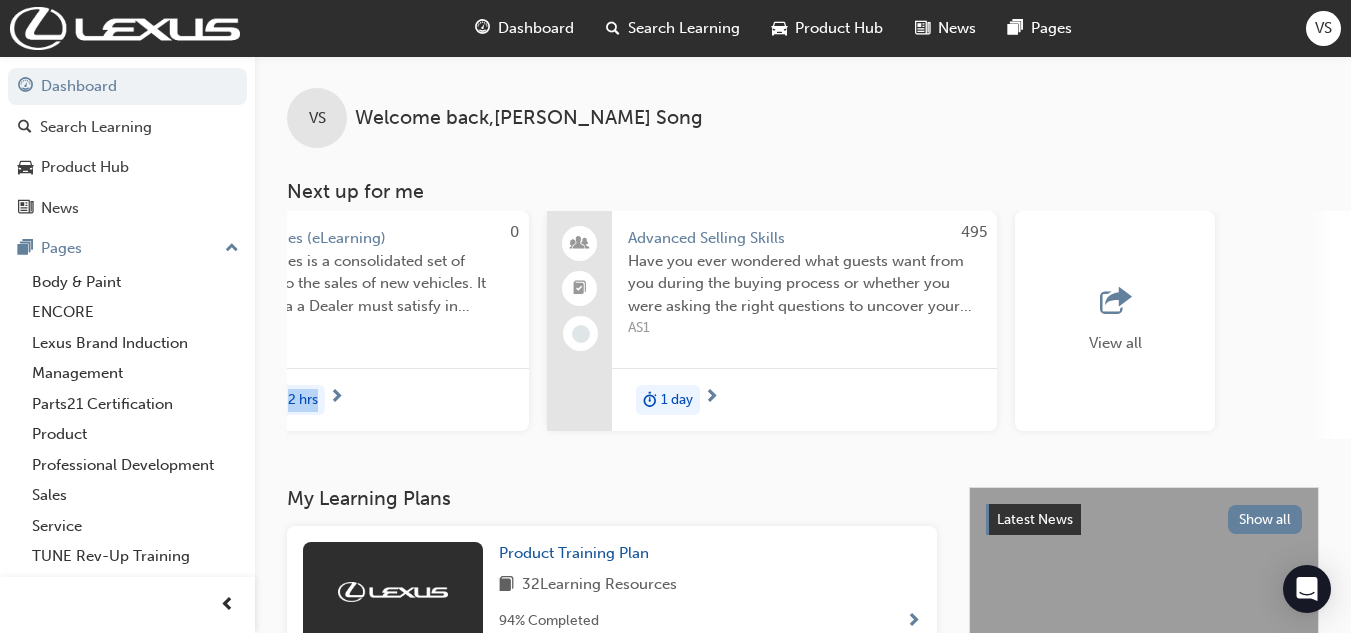 scroll, scrollTop: 0, scrollLeft: 1662, axis: horizontal 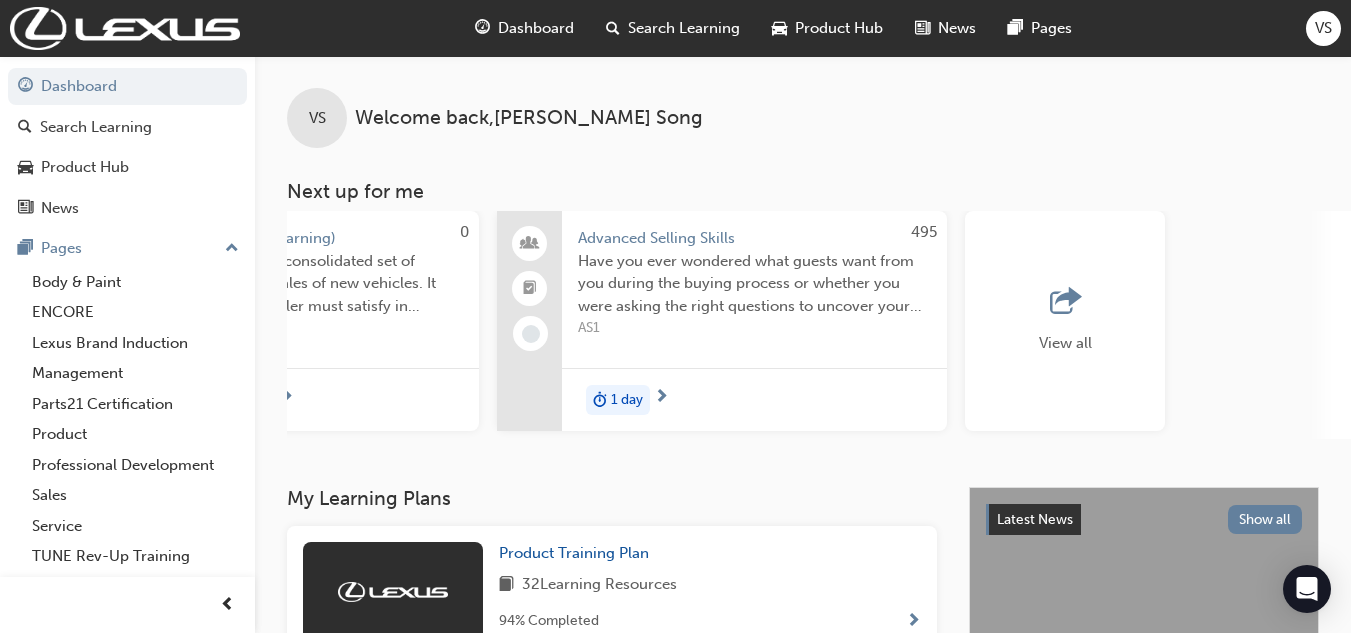 click at bounding box center (1065, 302) 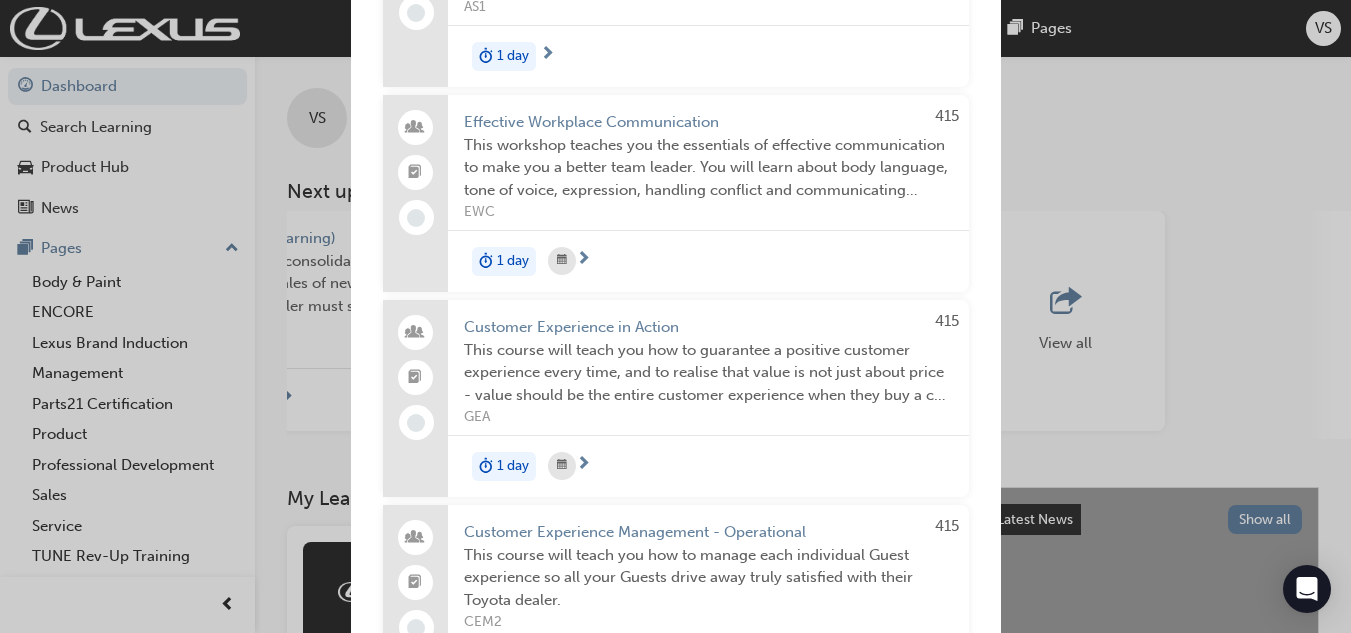 scroll, scrollTop: 1000, scrollLeft: 0, axis: vertical 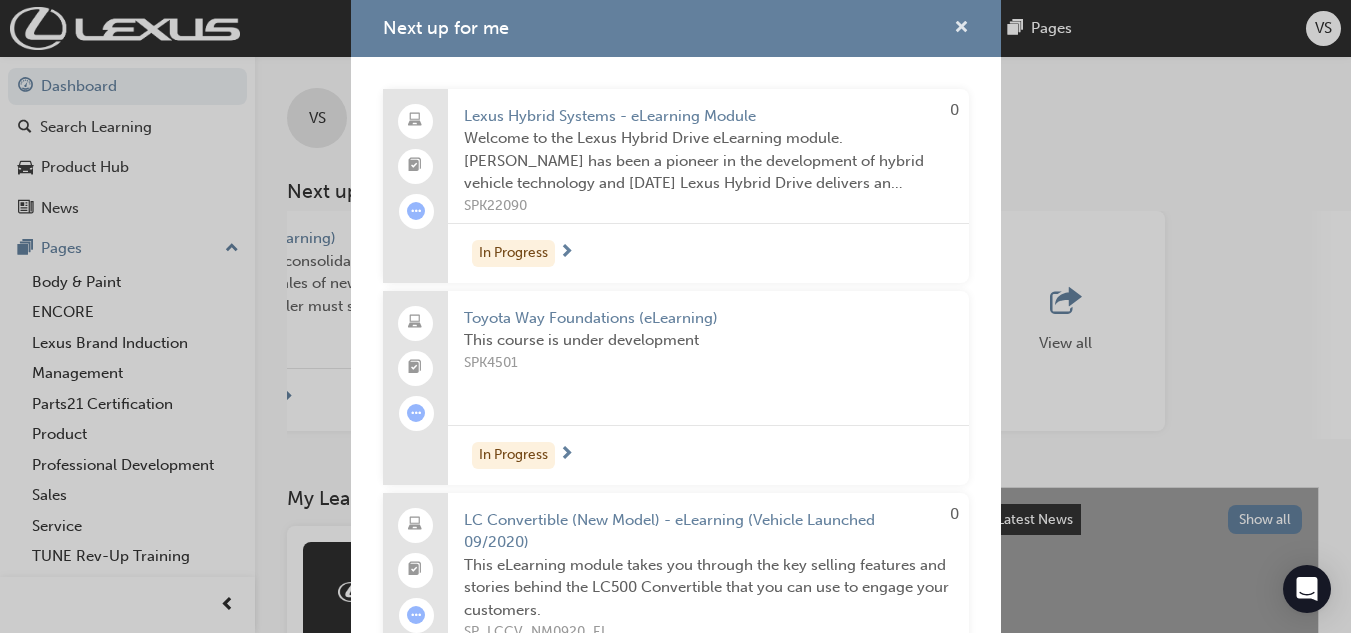 click at bounding box center [961, 29] 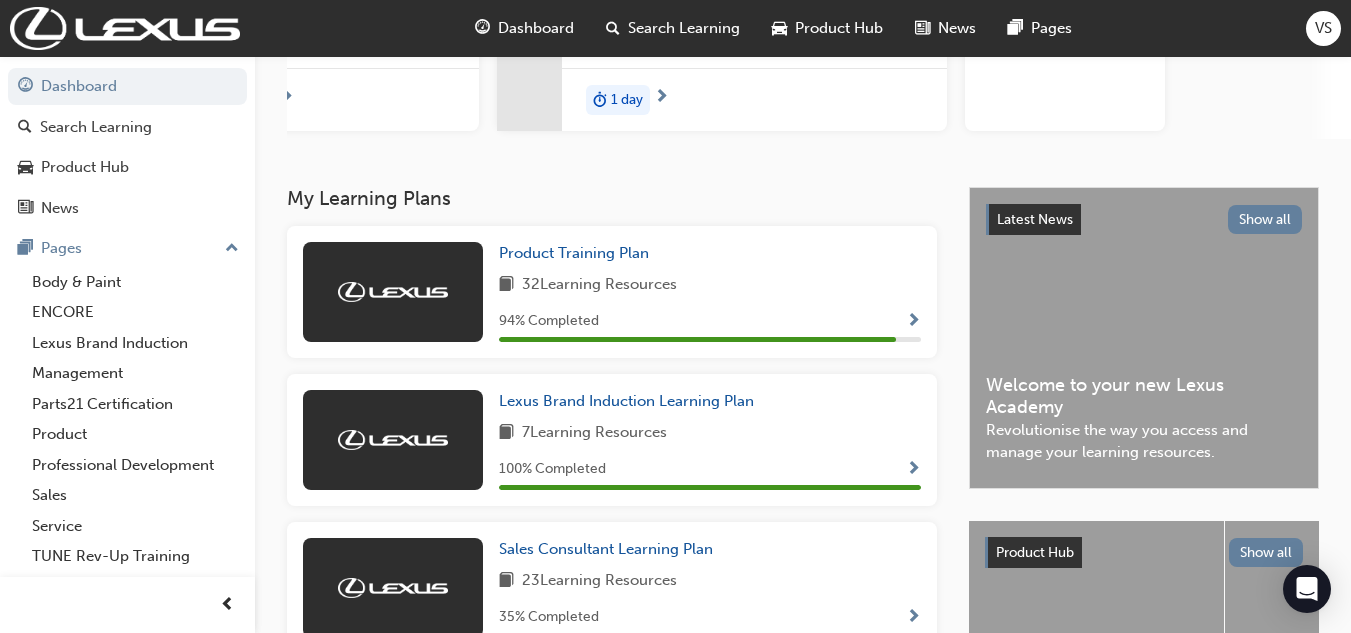 scroll, scrollTop: 500, scrollLeft: 0, axis: vertical 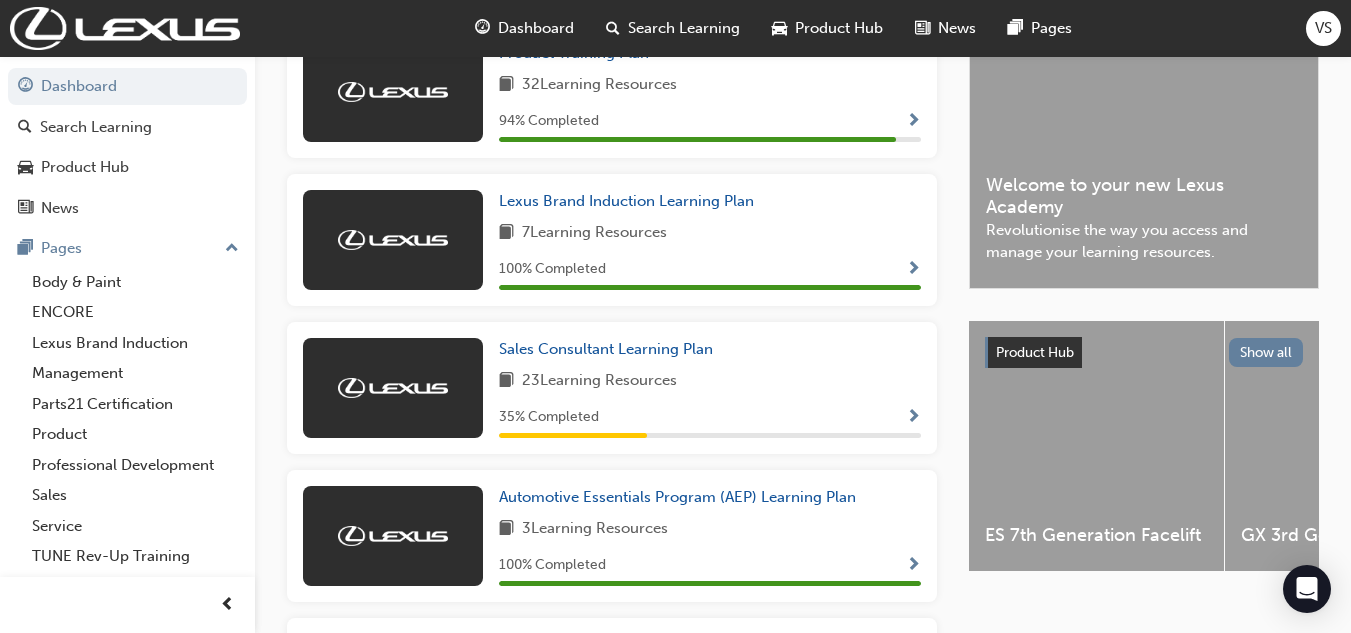 drag, startPoint x: 679, startPoint y: 364, endPoint x: 696, endPoint y: 373, distance: 19.235384 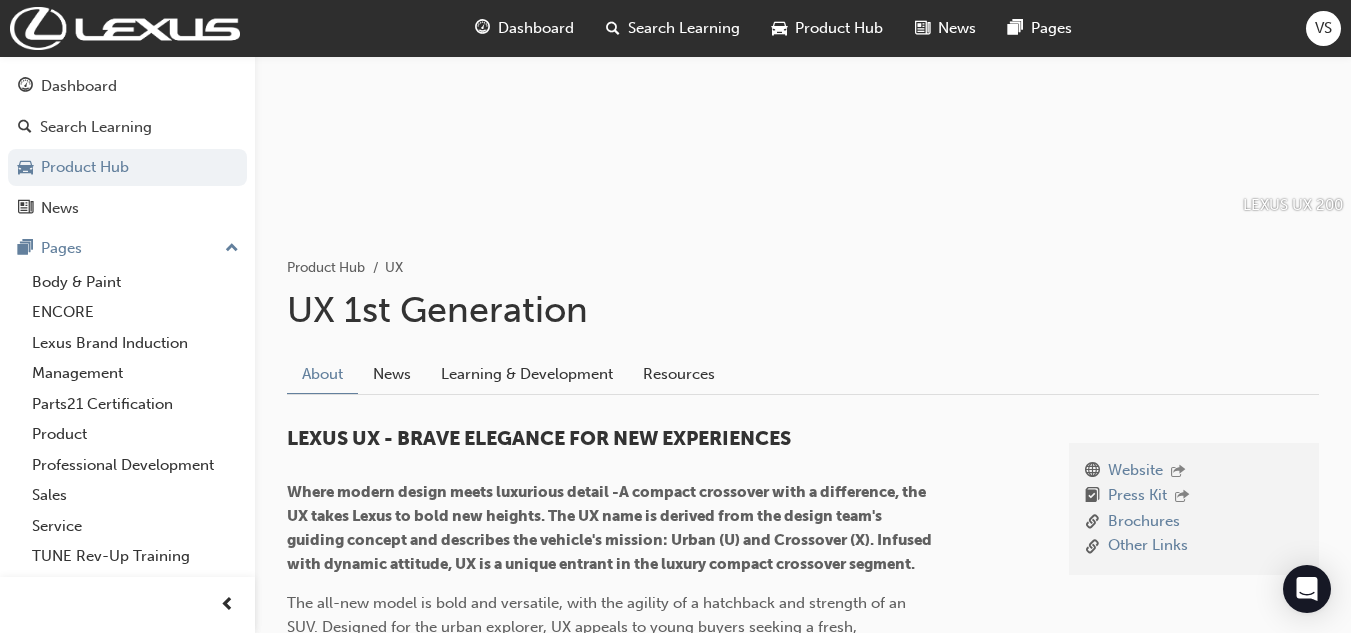 scroll, scrollTop: 300, scrollLeft: 0, axis: vertical 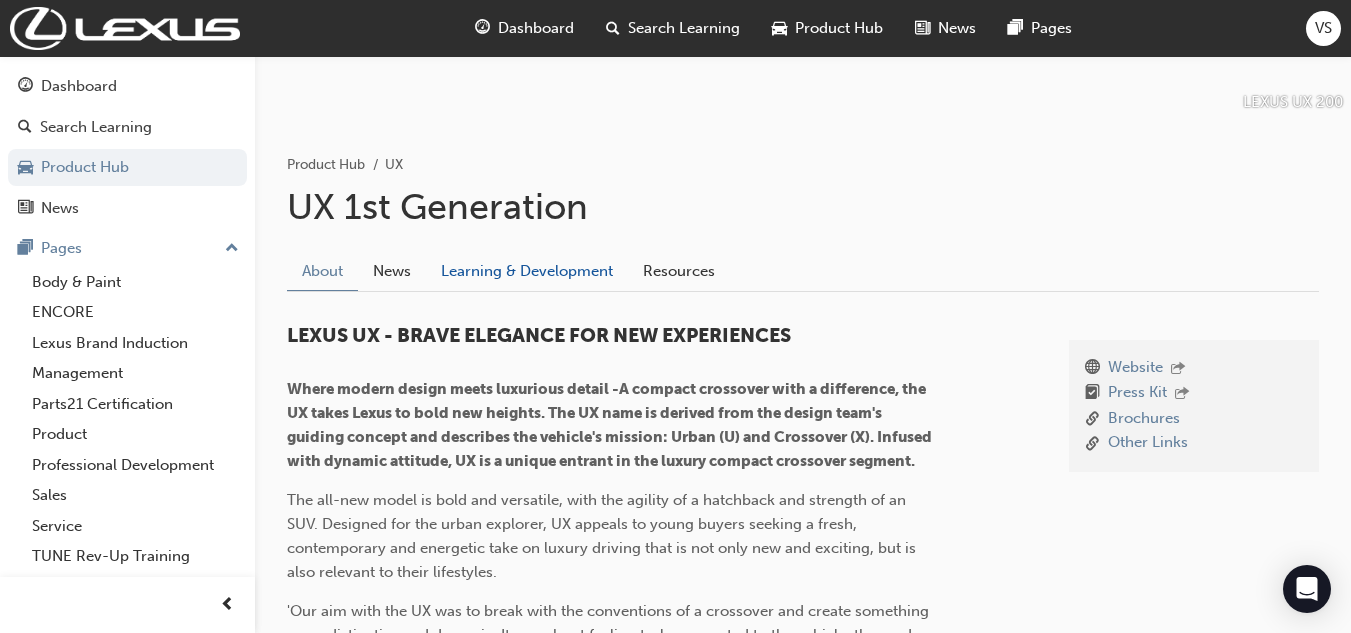 click on "Learning & Development" at bounding box center (527, 271) 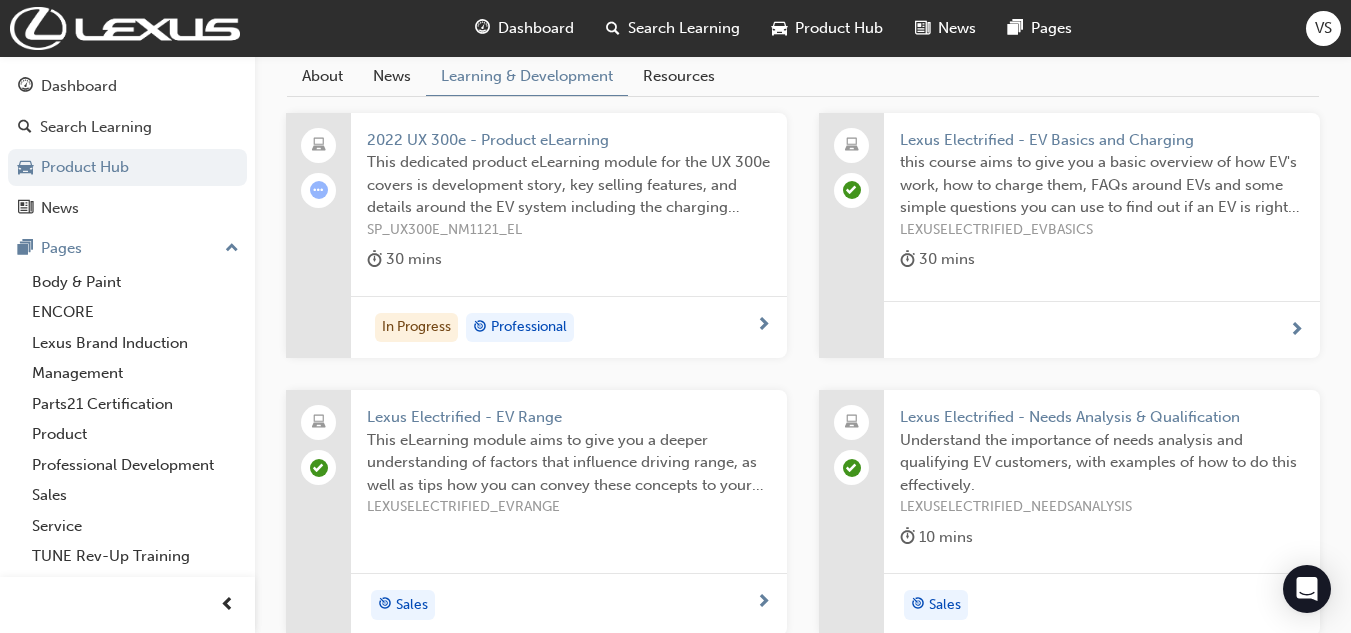 scroll, scrollTop: 500, scrollLeft: 0, axis: vertical 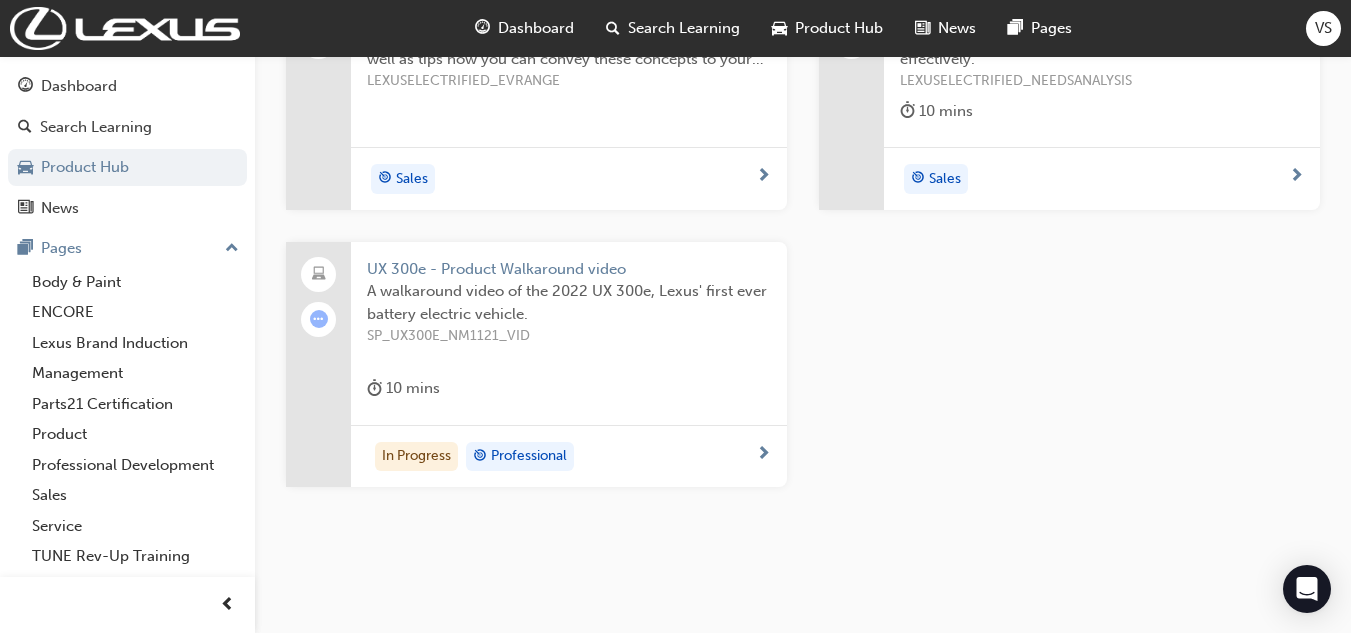 drag, startPoint x: 479, startPoint y: 259, endPoint x: 490, endPoint y: 270, distance: 15.556349 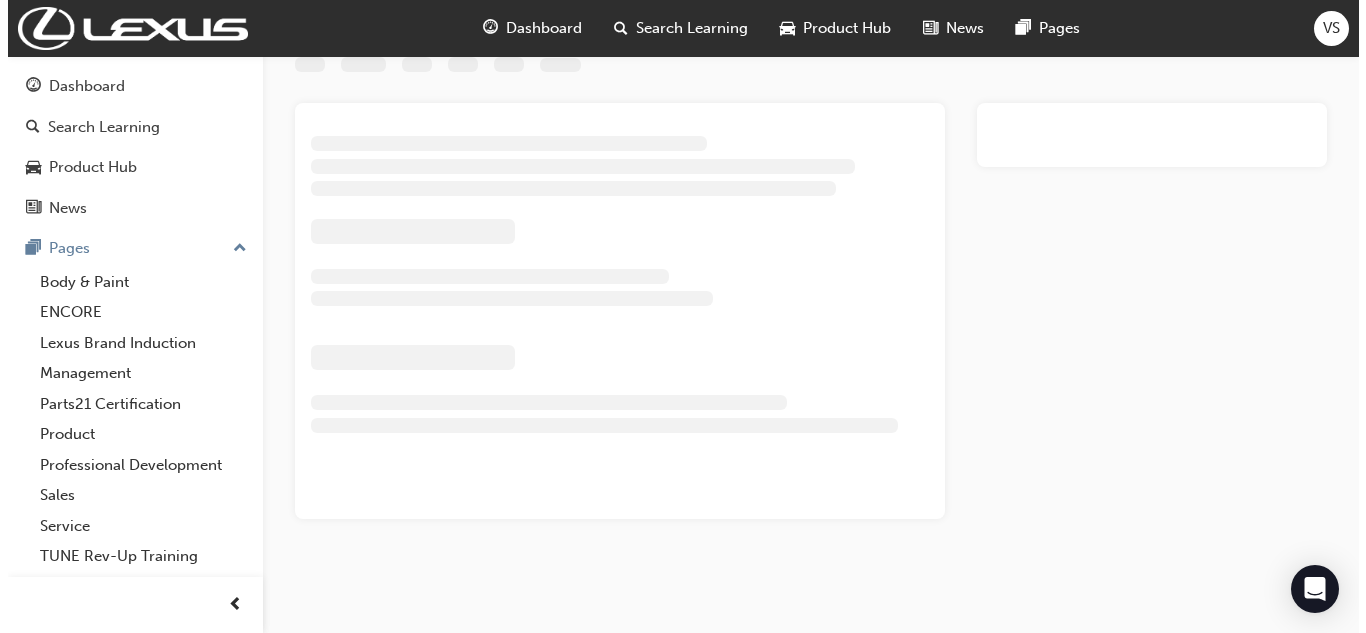 scroll, scrollTop: 0, scrollLeft: 0, axis: both 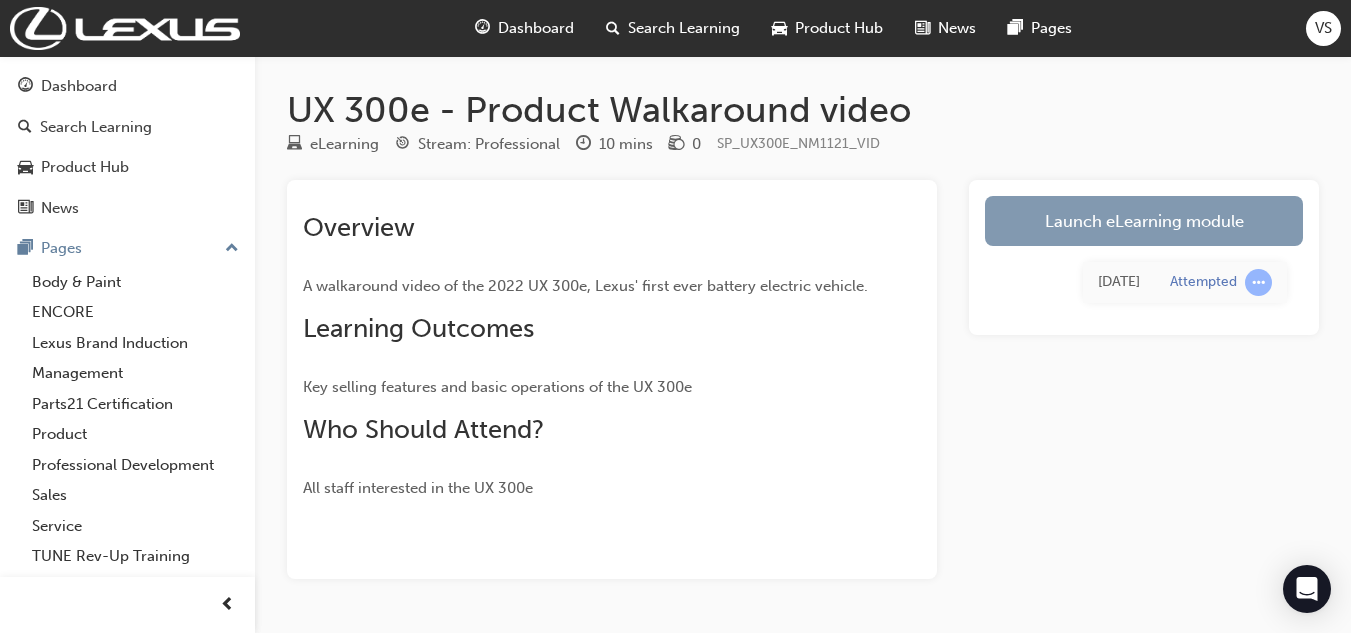 click on "Launch eLearning module" at bounding box center [1144, 221] 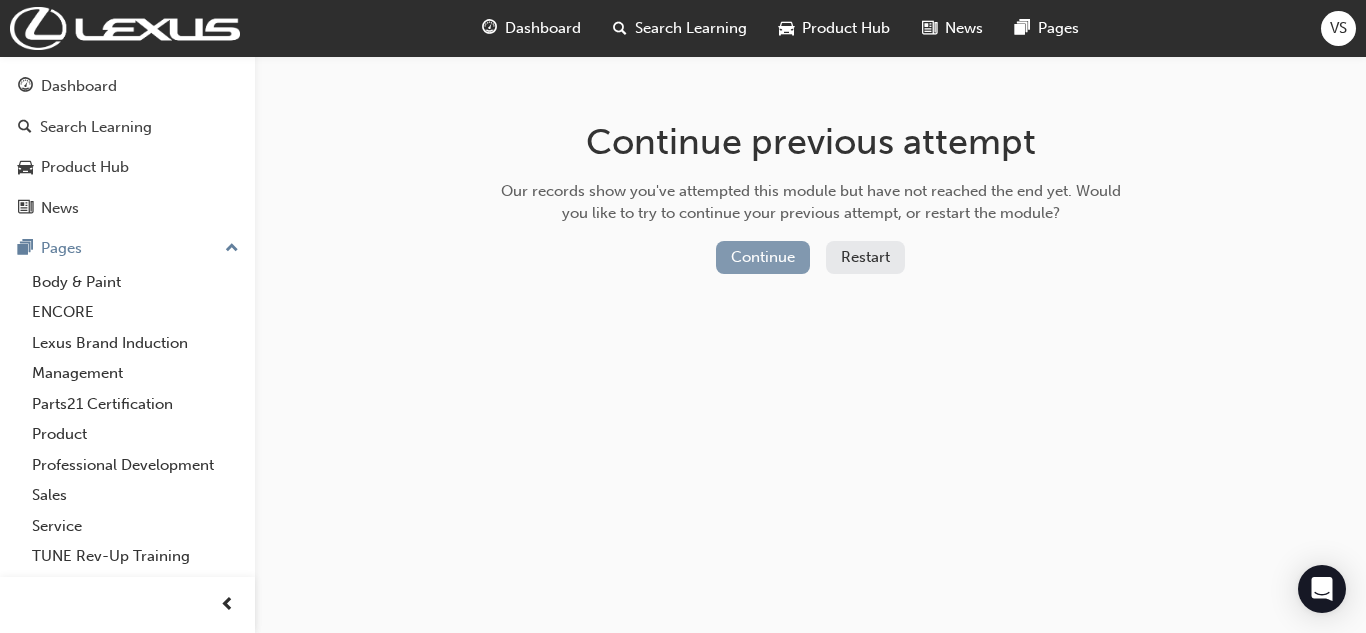click on "Continue" at bounding box center [763, 257] 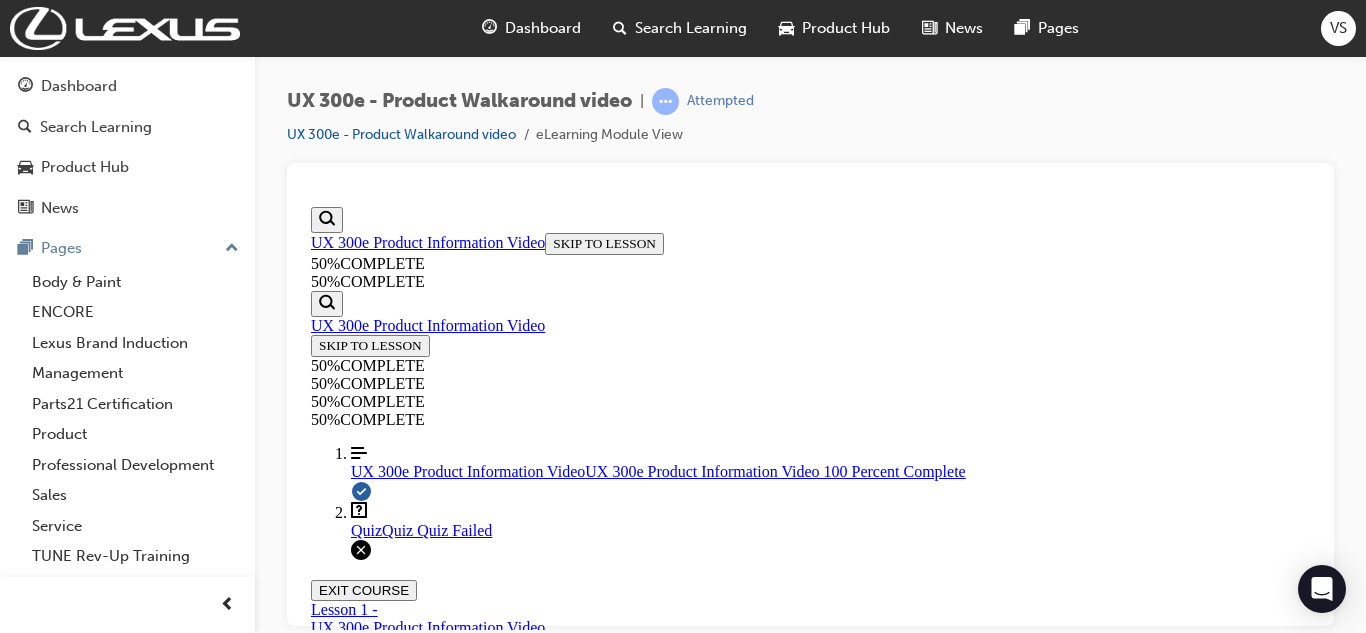 scroll, scrollTop: 0, scrollLeft: 0, axis: both 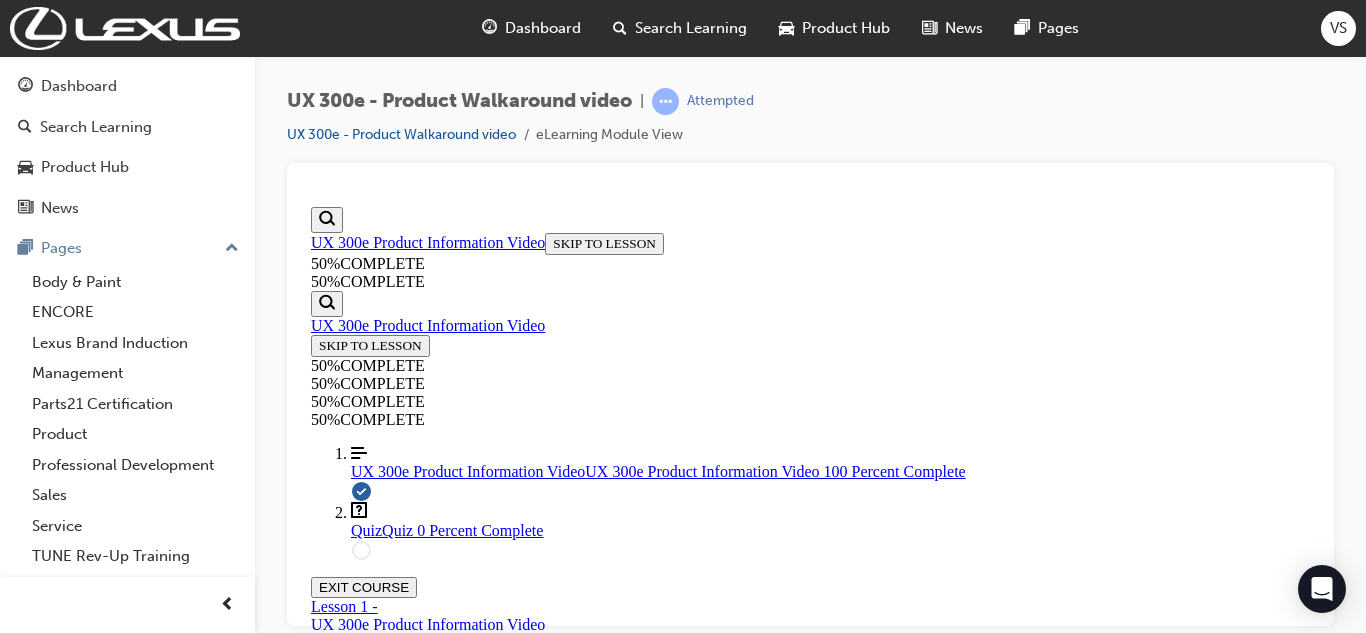 click on "TAKE AGAIN" at bounding box center [359, 833] 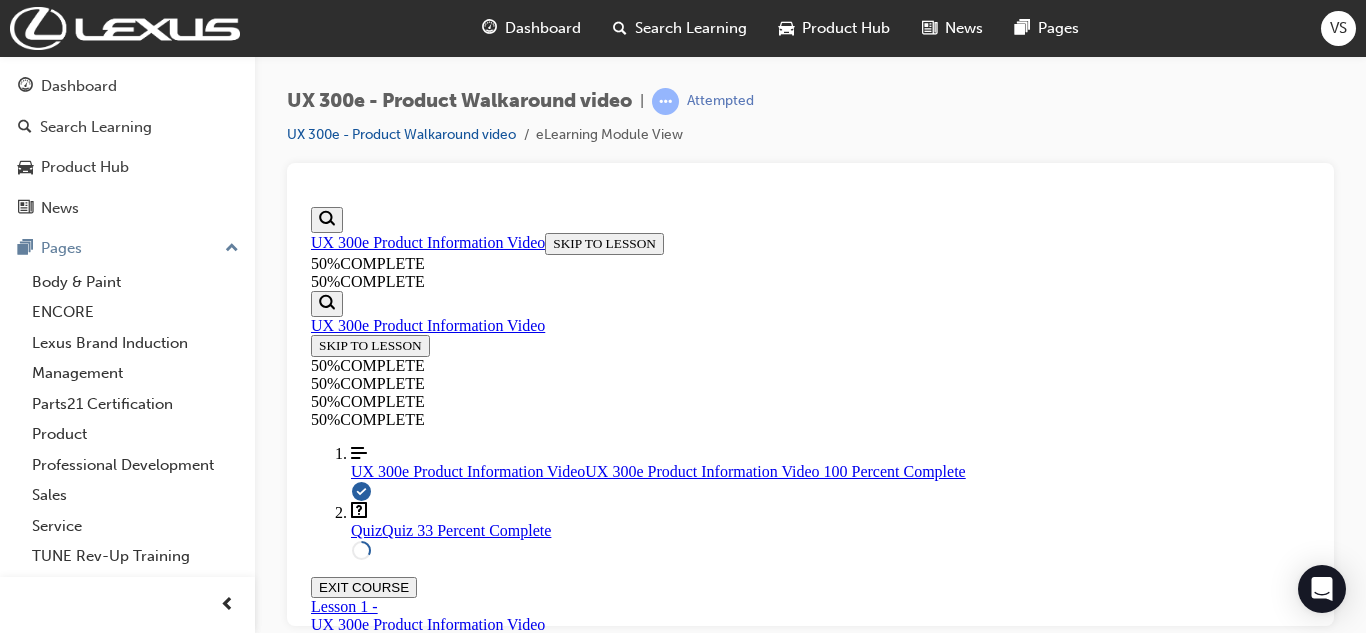 scroll, scrollTop: 173, scrollLeft: 0, axis: vertical 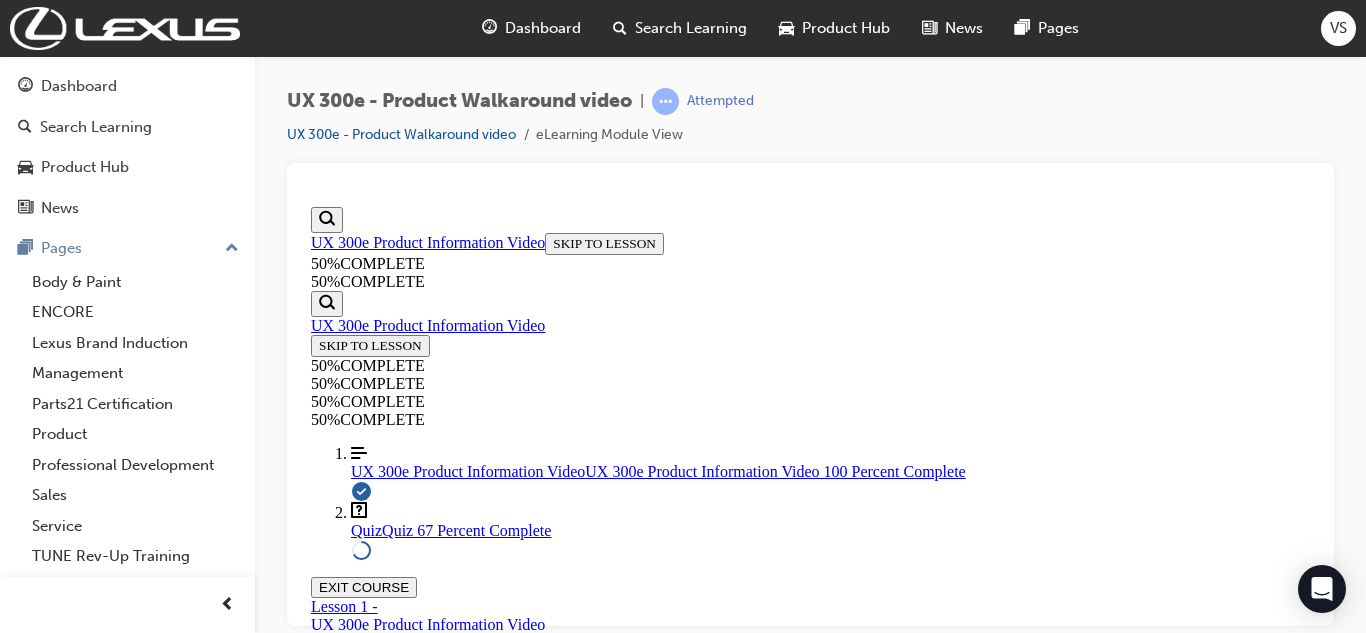 drag, startPoint x: 746, startPoint y: 309, endPoint x: 1050, endPoint y: 396, distance: 316.20404 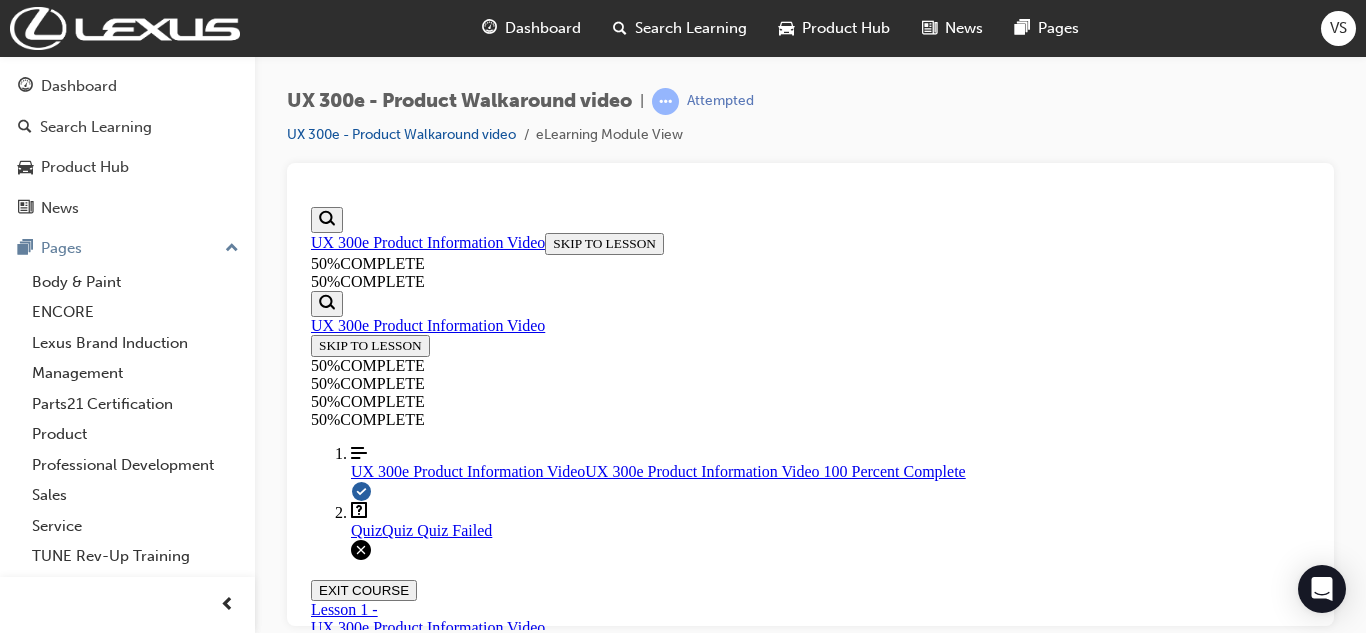 scroll, scrollTop: 603, scrollLeft: 0, axis: vertical 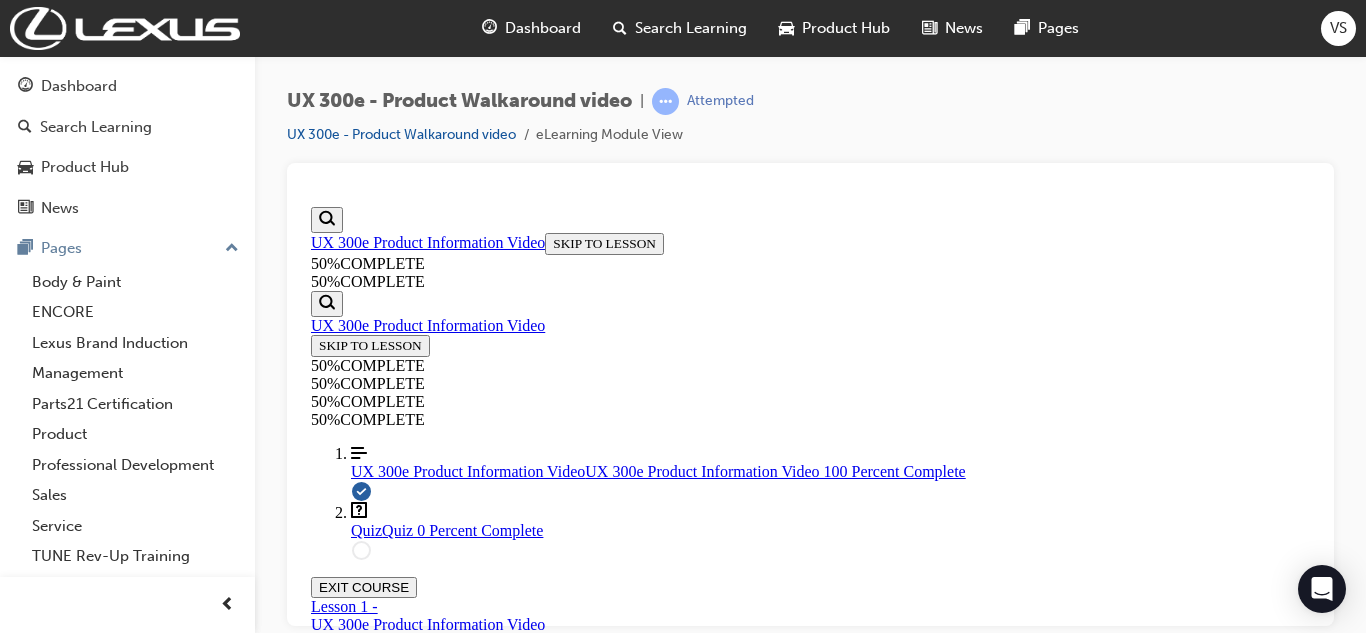 click on "Quiz Lesson 2 of 2 Now that you've watched the video, let's see how much you've learnt! TAKE AGAIN" at bounding box center [810, 759] 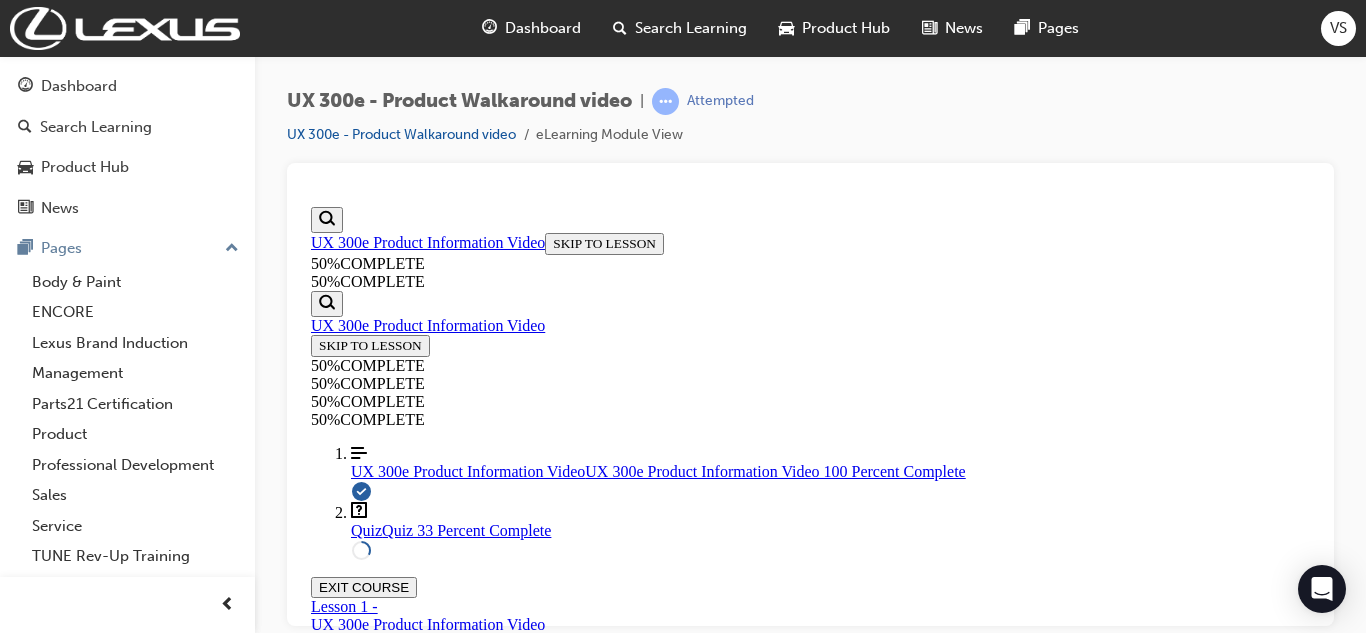 scroll, scrollTop: 373, scrollLeft: 0, axis: vertical 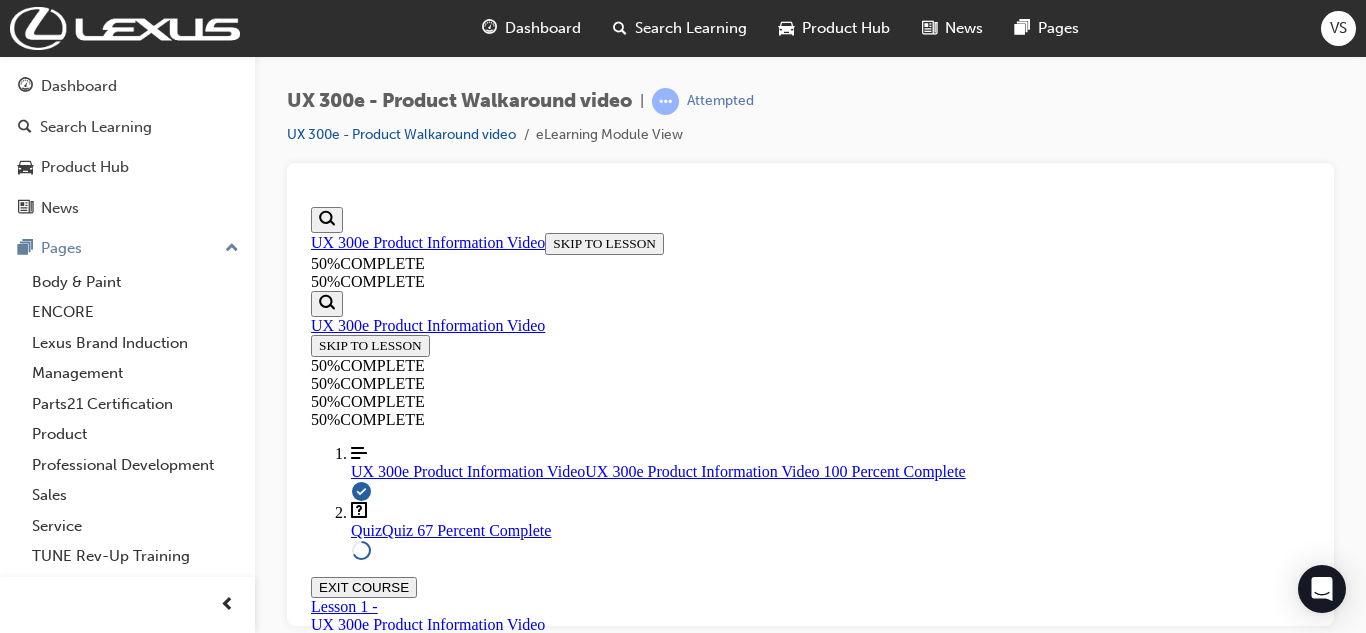 drag, startPoint x: 750, startPoint y: 319, endPoint x: 1009, endPoint y: 518, distance: 326.6221 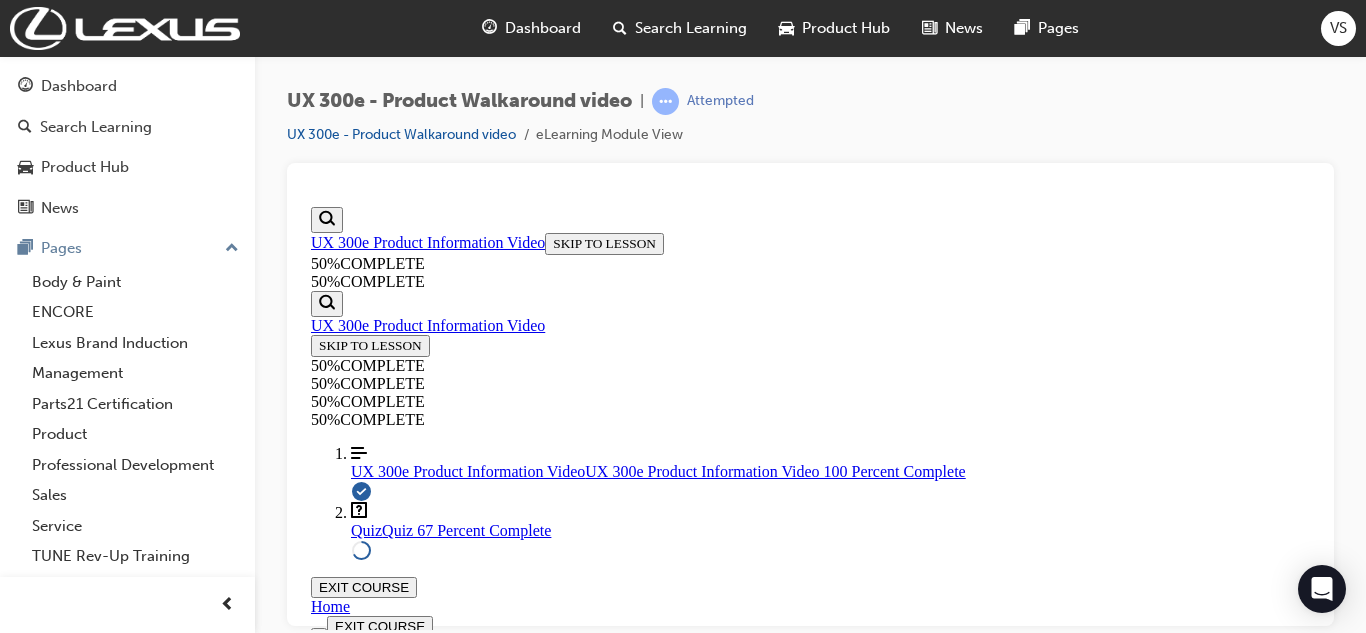 scroll, scrollTop: 0, scrollLeft: 0, axis: both 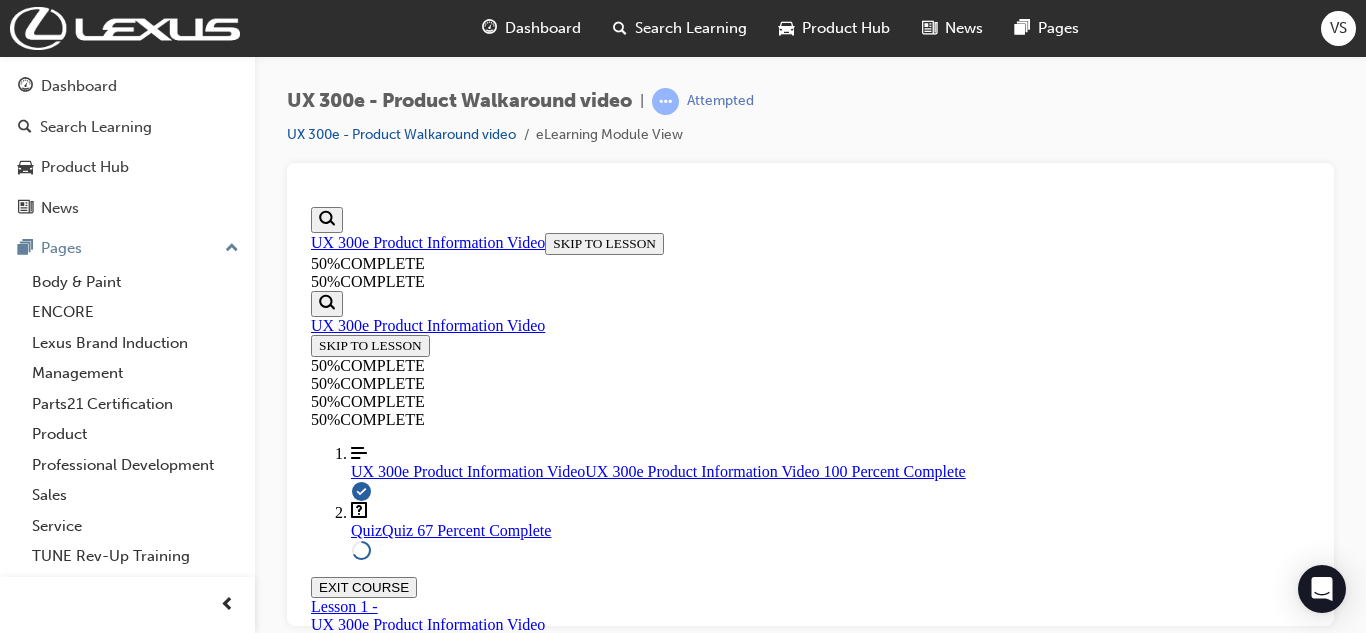 click on "Approximately 1 hour" at bounding box center (810, 1473) 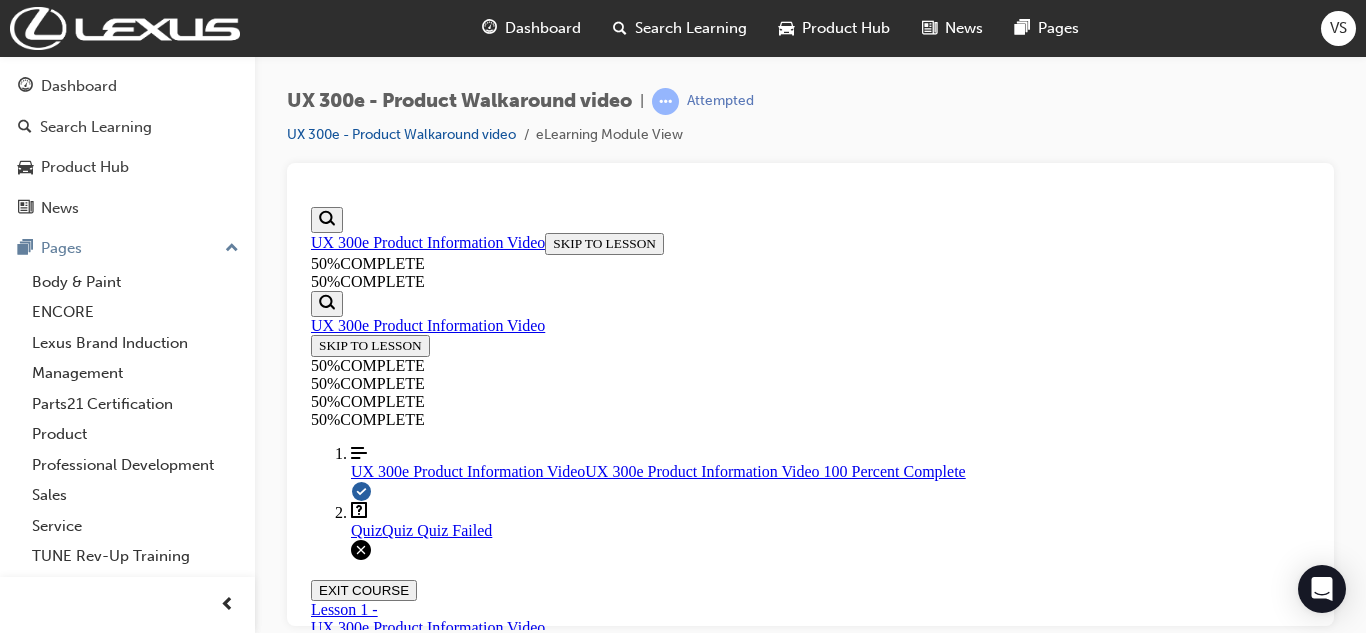 scroll, scrollTop: 573, scrollLeft: 0, axis: vertical 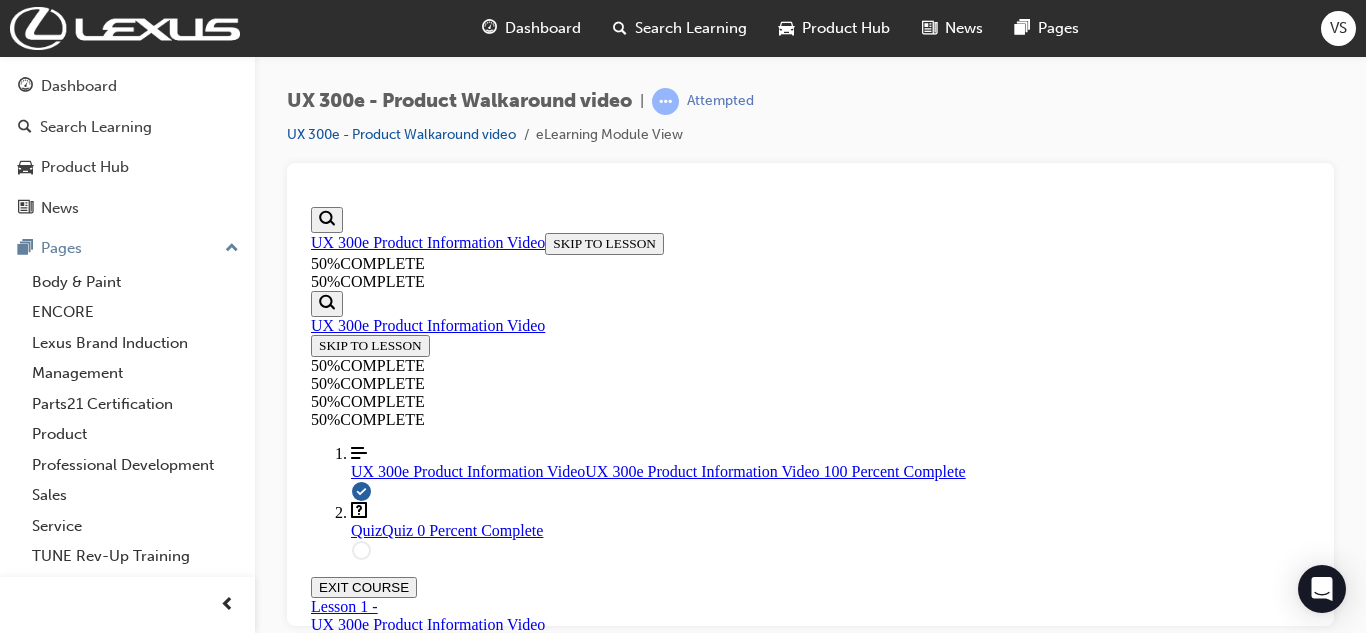 click on "TAKE AGAIN" at bounding box center (359, 833) 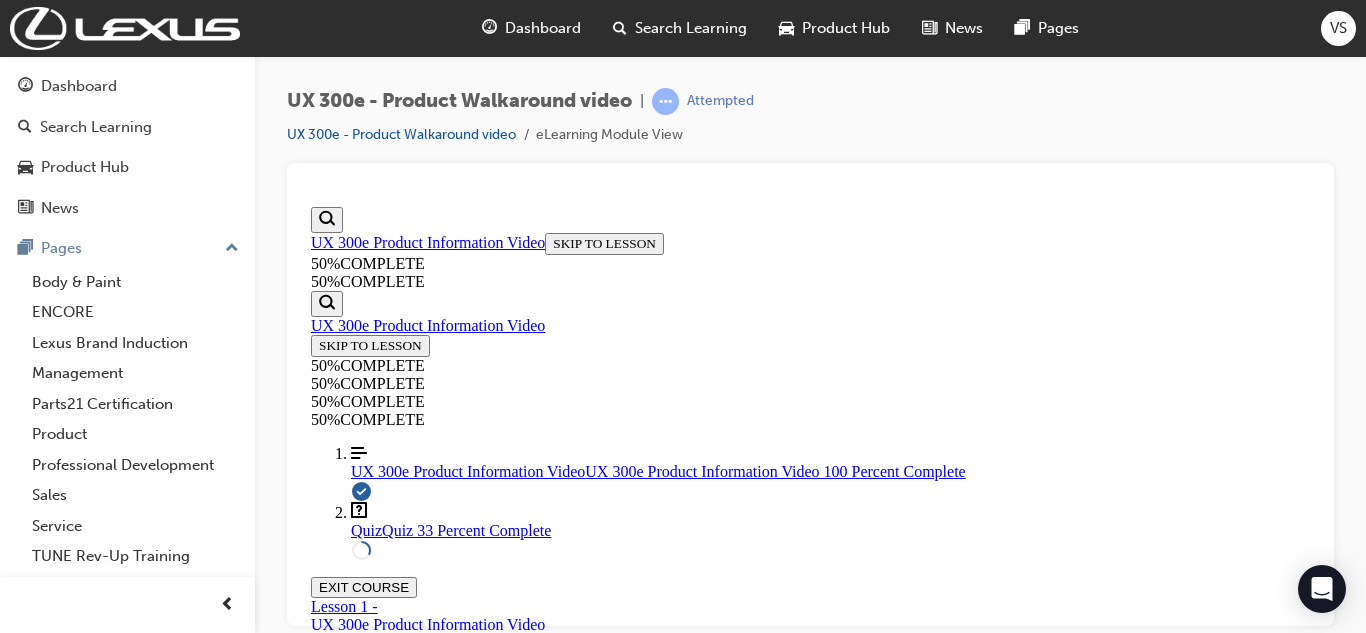 scroll, scrollTop: 273, scrollLeft: 0, axis: vertical 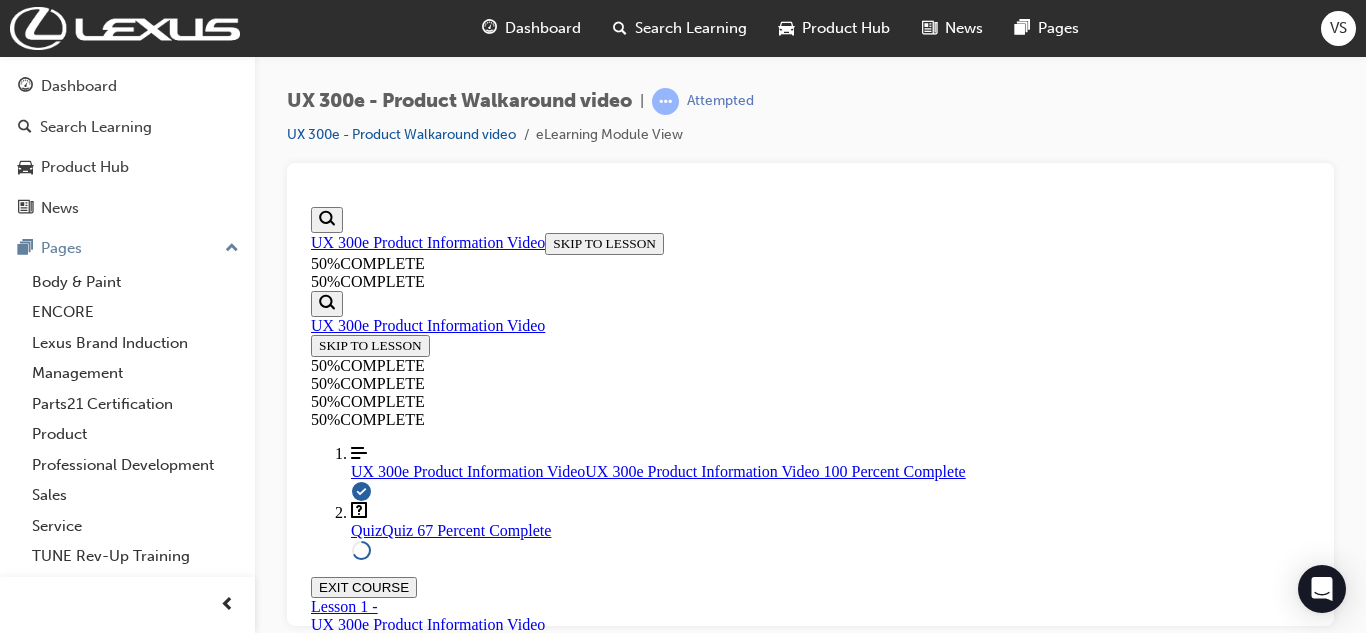 click on "Smooth Acceleration" at bounding box center (830, 1337) 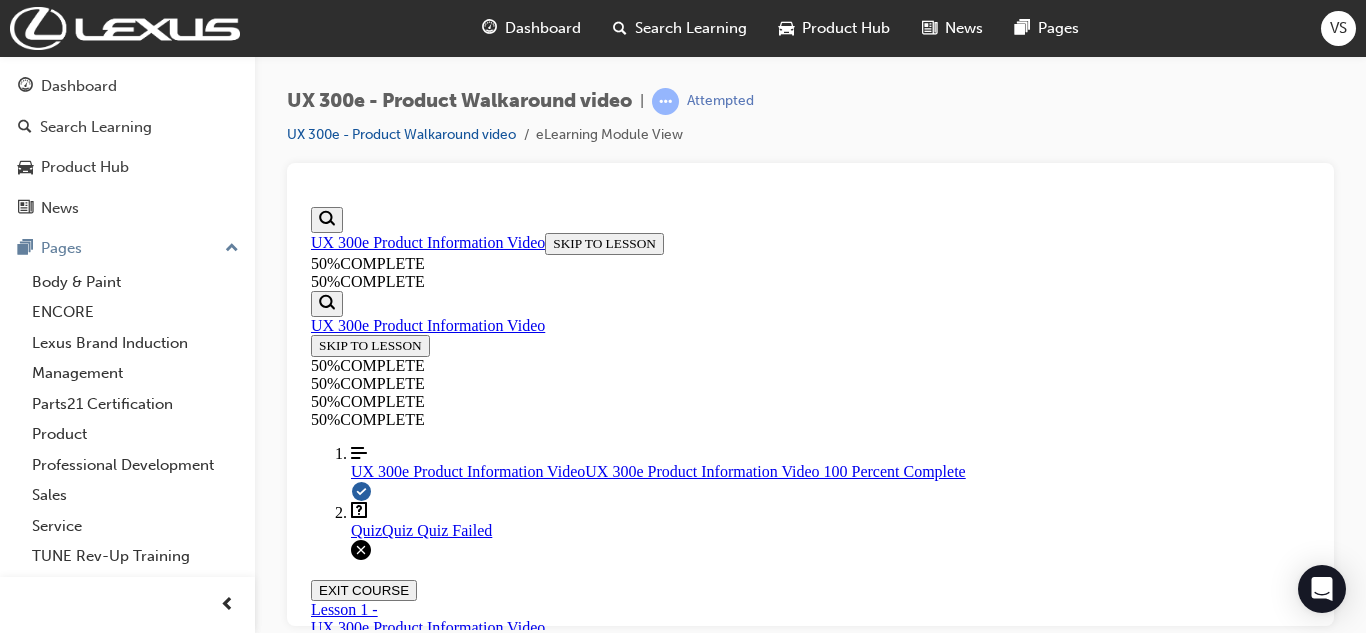 scroll, scrollTop: 573, scrollLeft: 0, axis: vertical 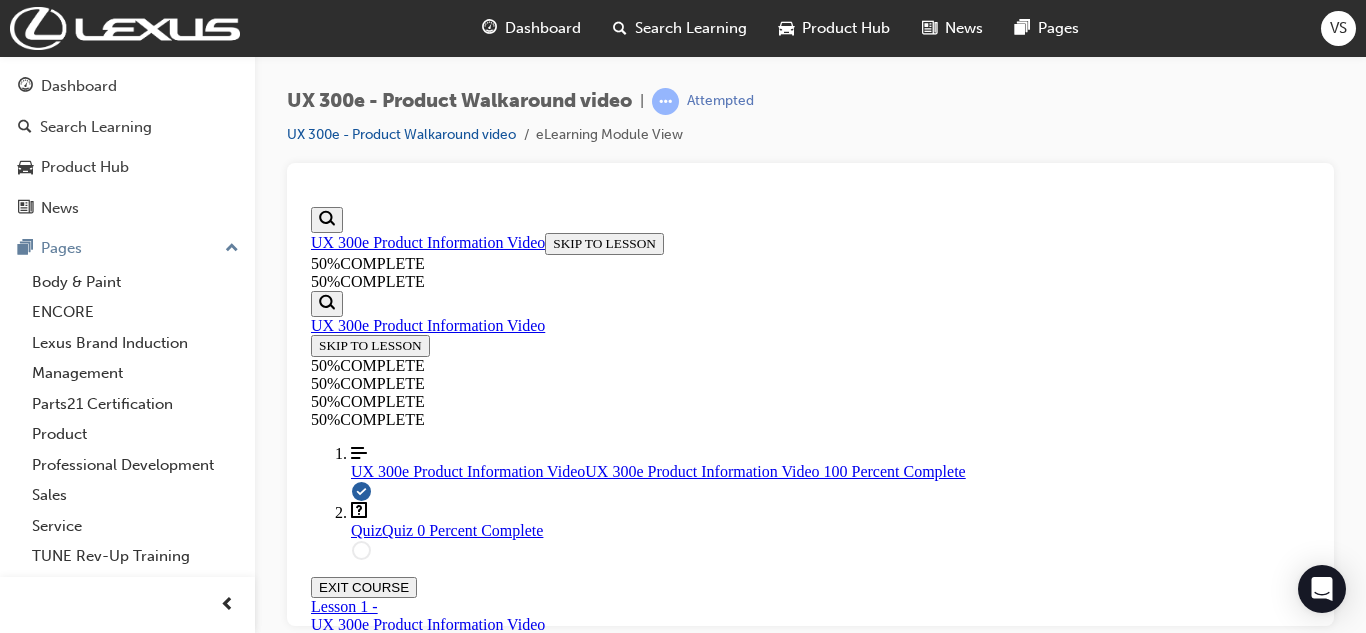 click on "TAKE AGAIN" at bounding box center [359, 833] 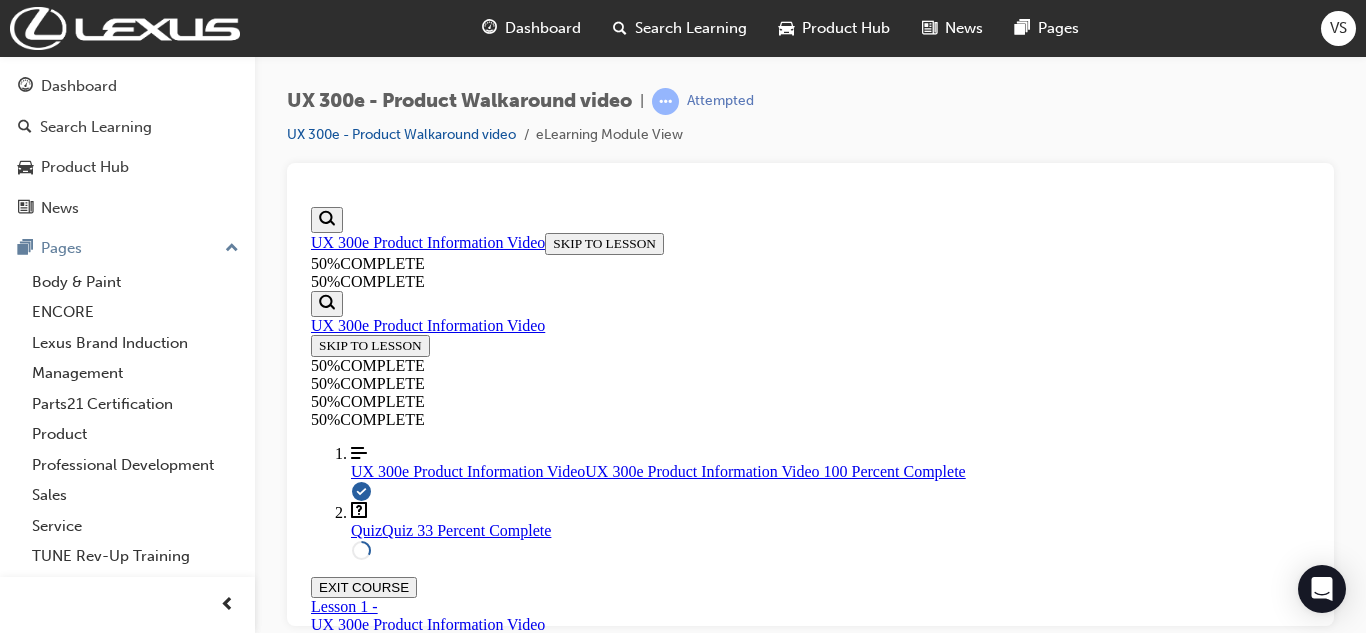 scroll, scrollTop: 373, scrollLeft: 0, axis: vertical 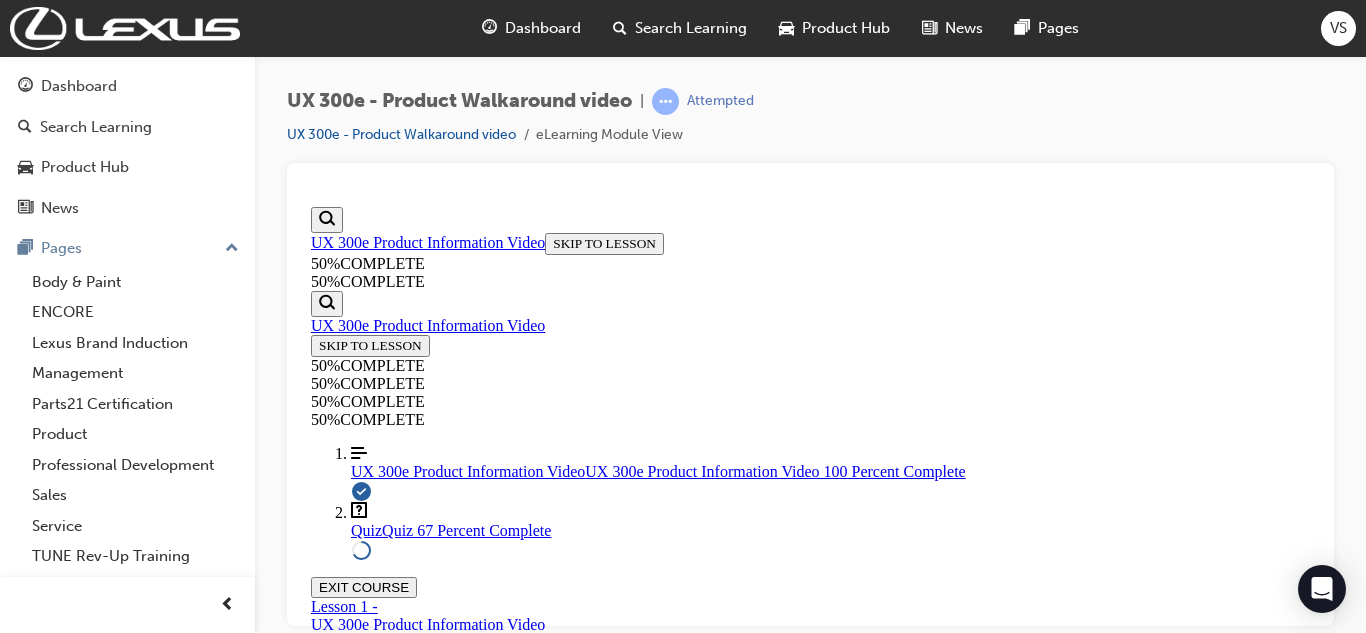 click on "Natural Braking" at bounding box center (830, 1541) 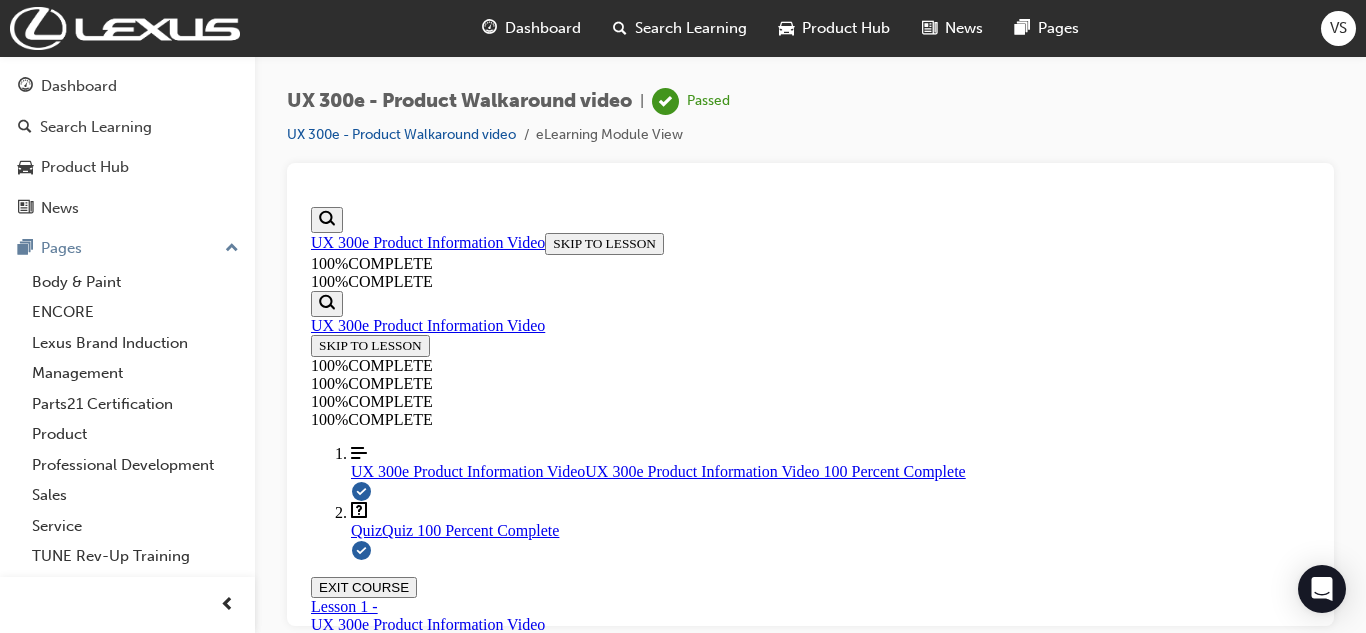 scroll, scrollTop: 603, scrollLeft: 0, axis: vertical 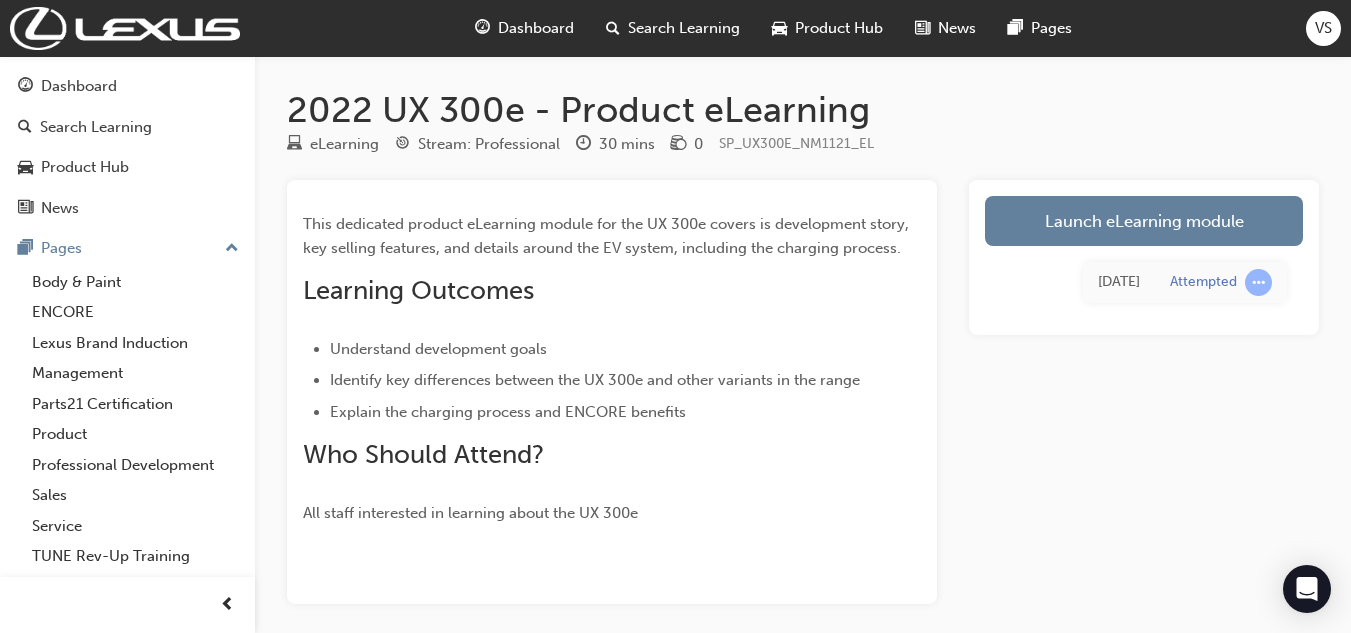 click on "Launch eLearning module" at bounding box center [1144, 221] 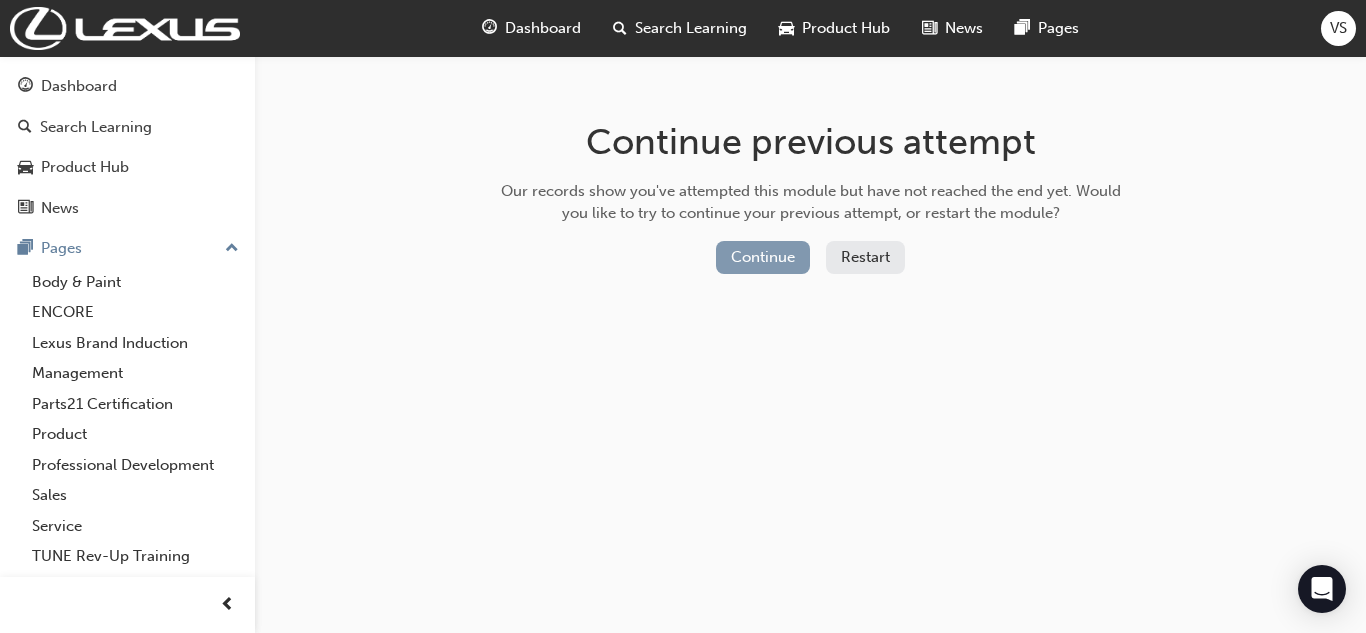 click on "Continue" at bounding box center (763, 257) 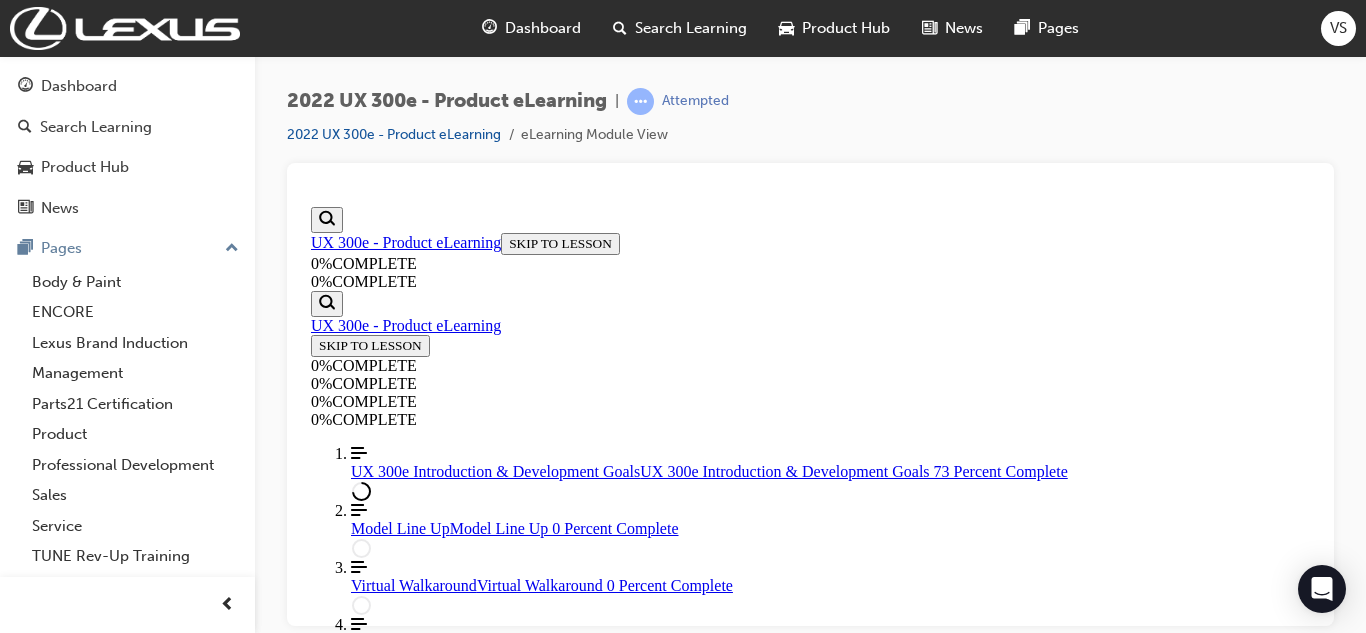 scroll, scrollTop: 0, scrollLeft: 0, axis: both 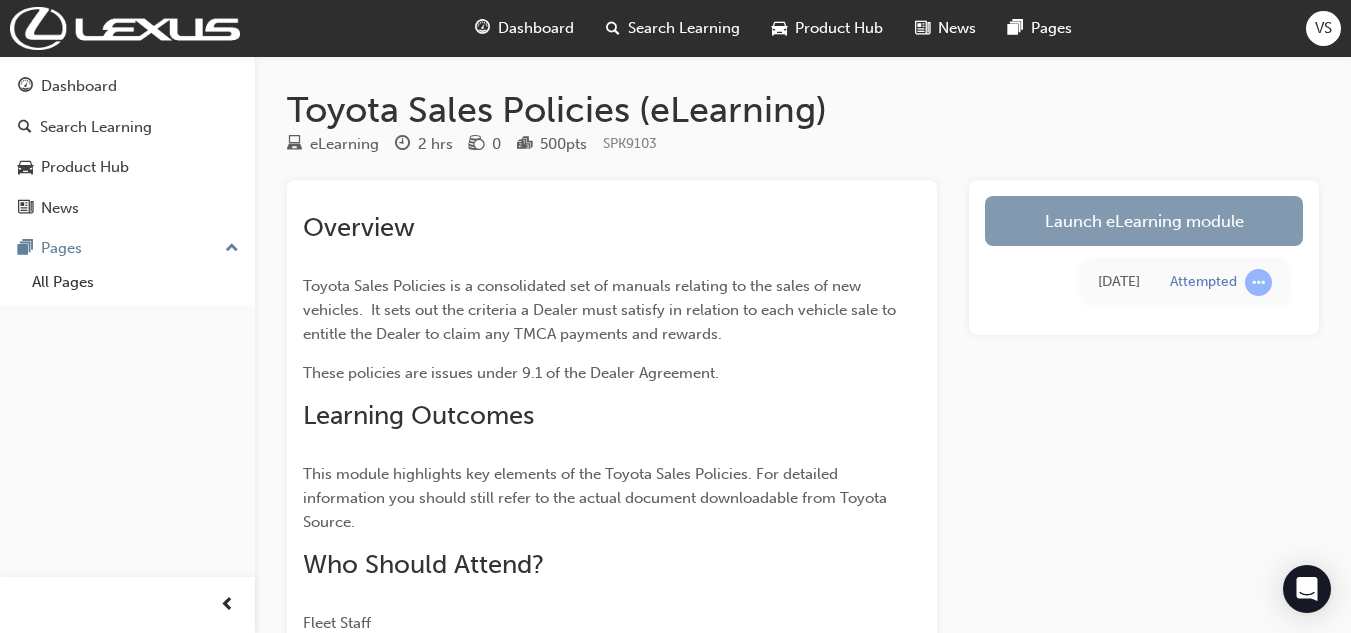 click on "Launch eLearning module" at bounding box center (1144, 221) 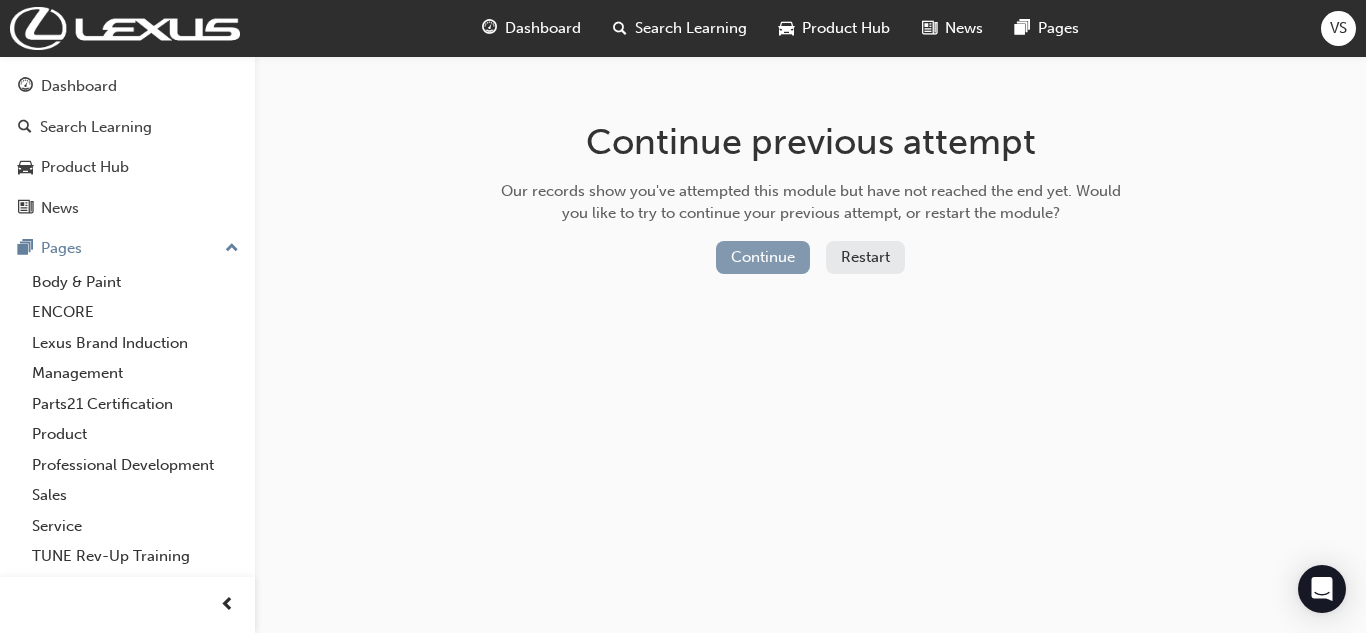 click on "Continue" at bounding box center [763, 257] 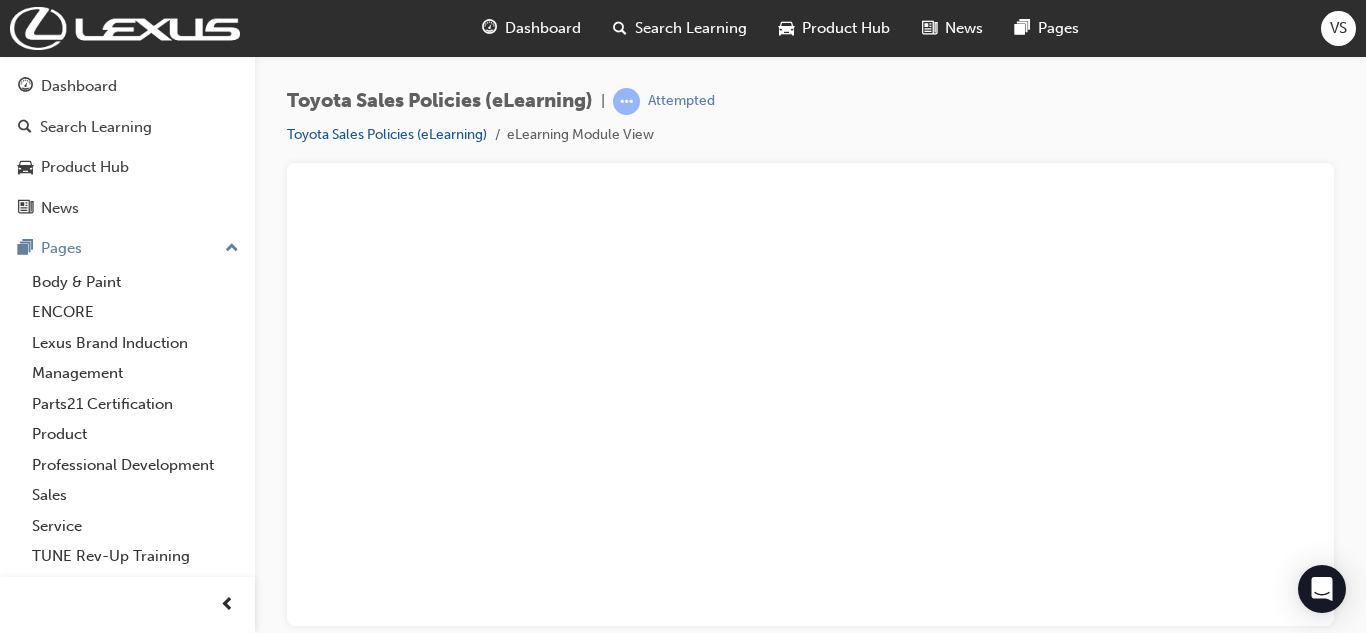 scroll, scrollTop: 0, scrollLeft: 0, axis: both 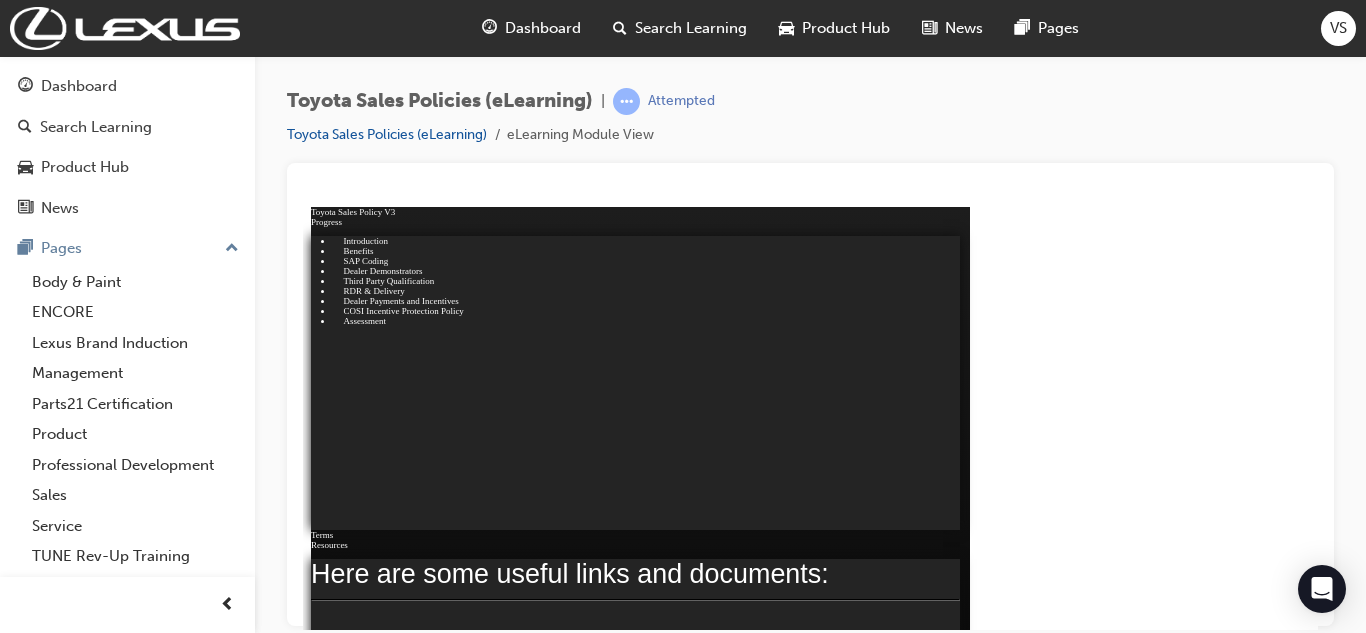 click 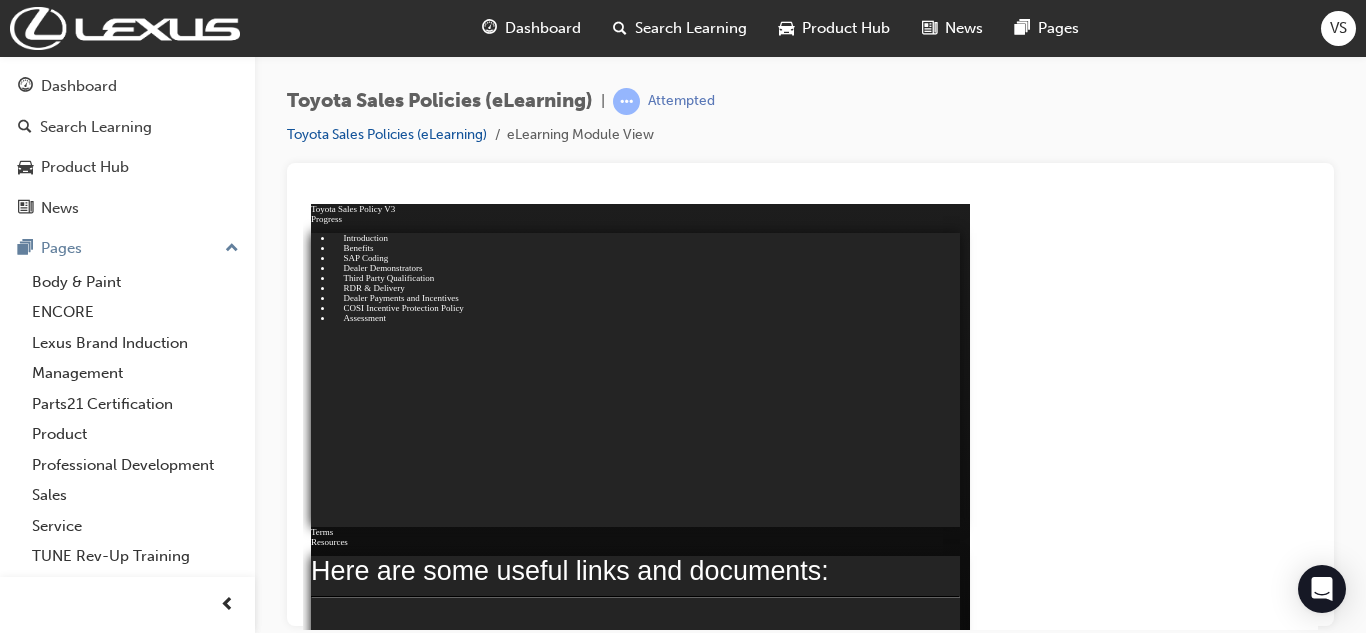 scroll, scrollTop: 0, scrollLeft: 0, axis: both 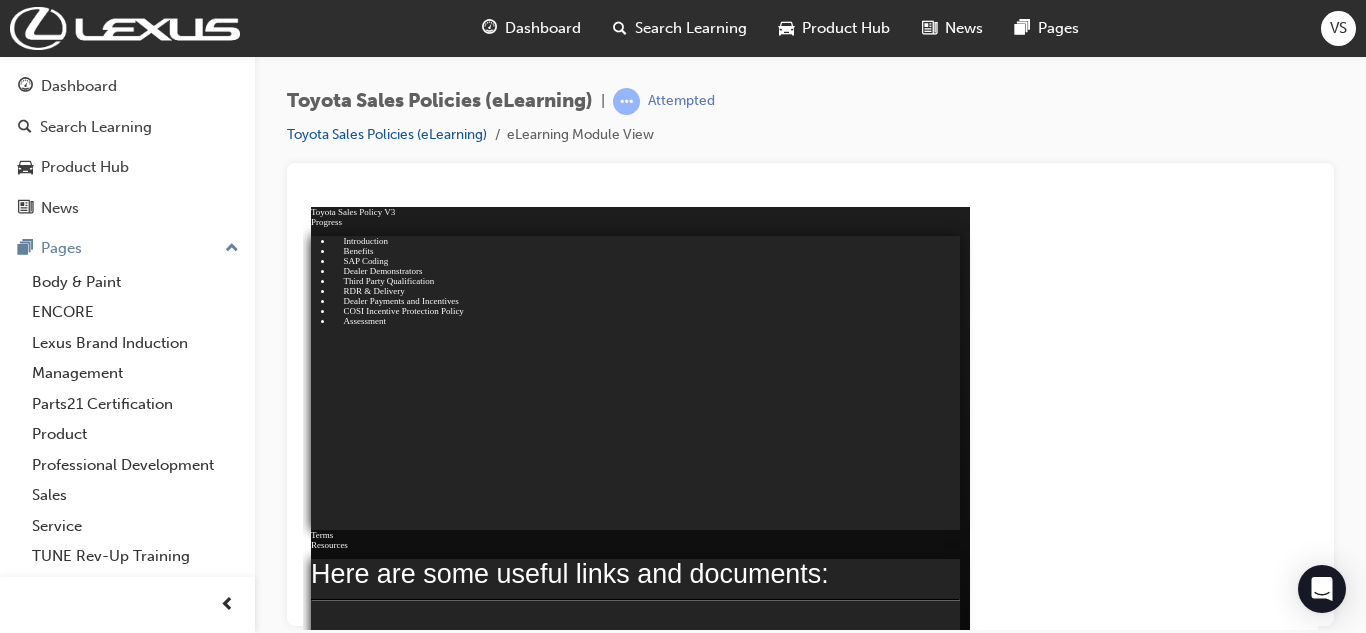 click 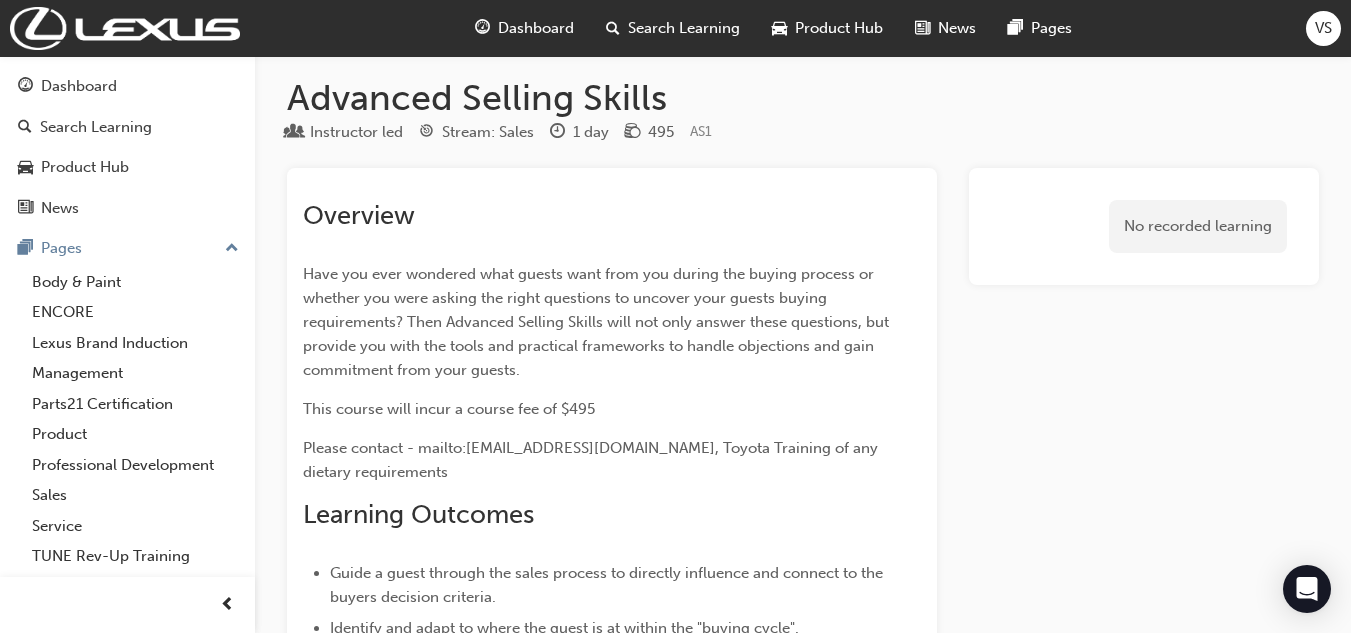 scroll, scrollTop: 0, scrollLeft: 0, axis: both 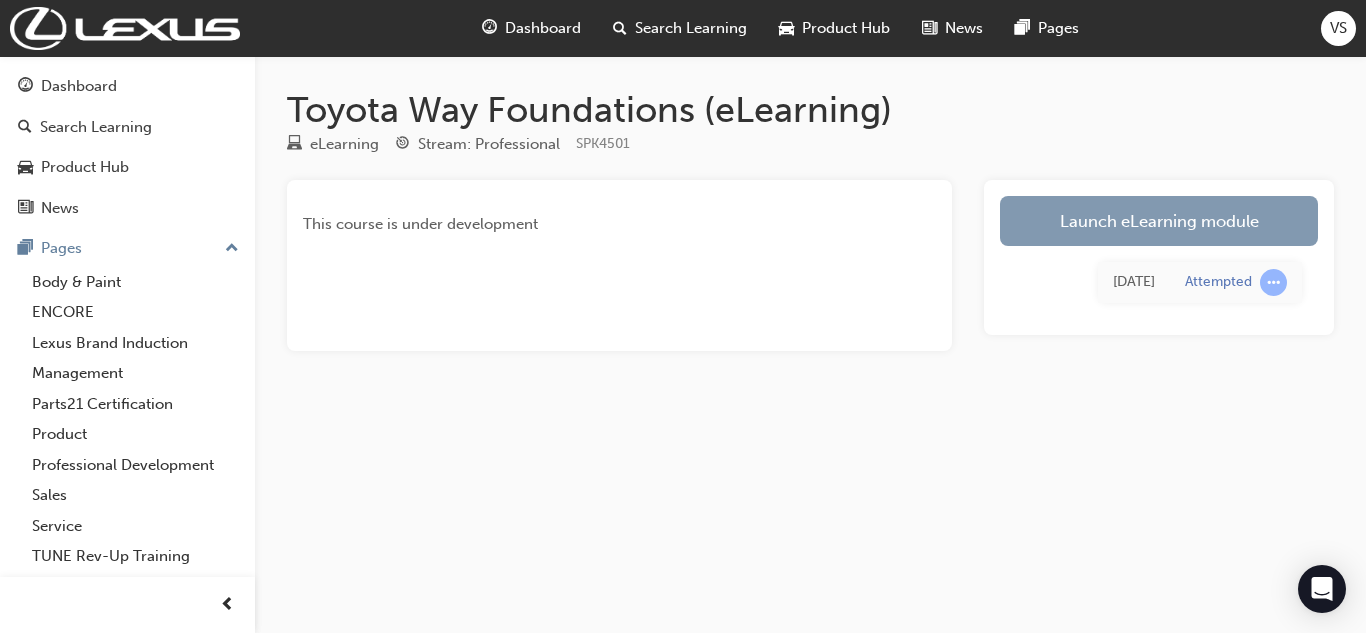 click on "Launch eLearning module" at bounding box center (1159, 221) 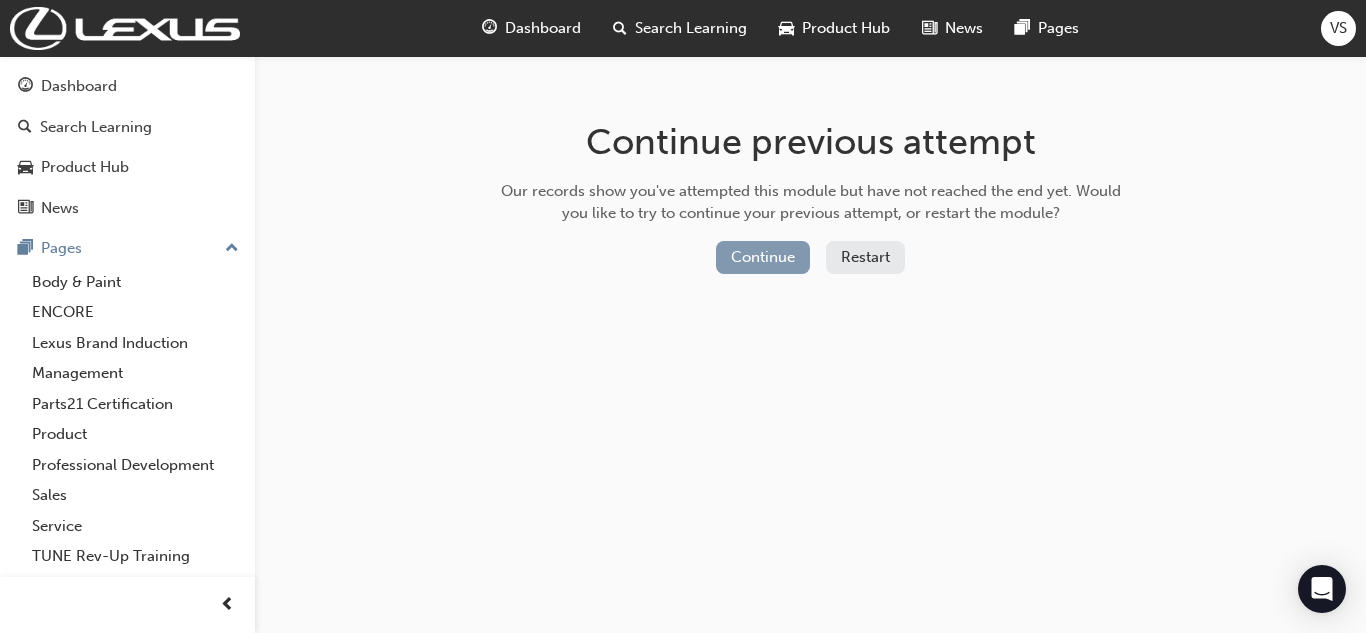 click on "Continue" at bounding box center (763, 257) 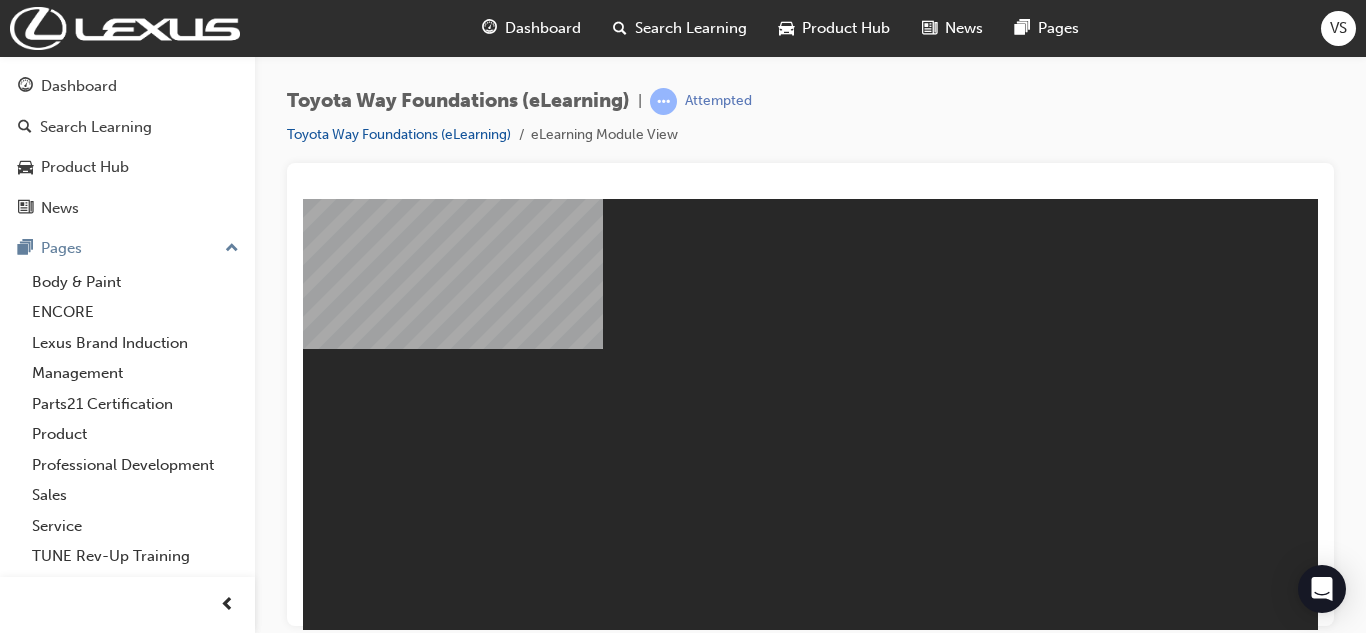 scroll, scrollTop: 0, scrollLeft: 0, axis: both 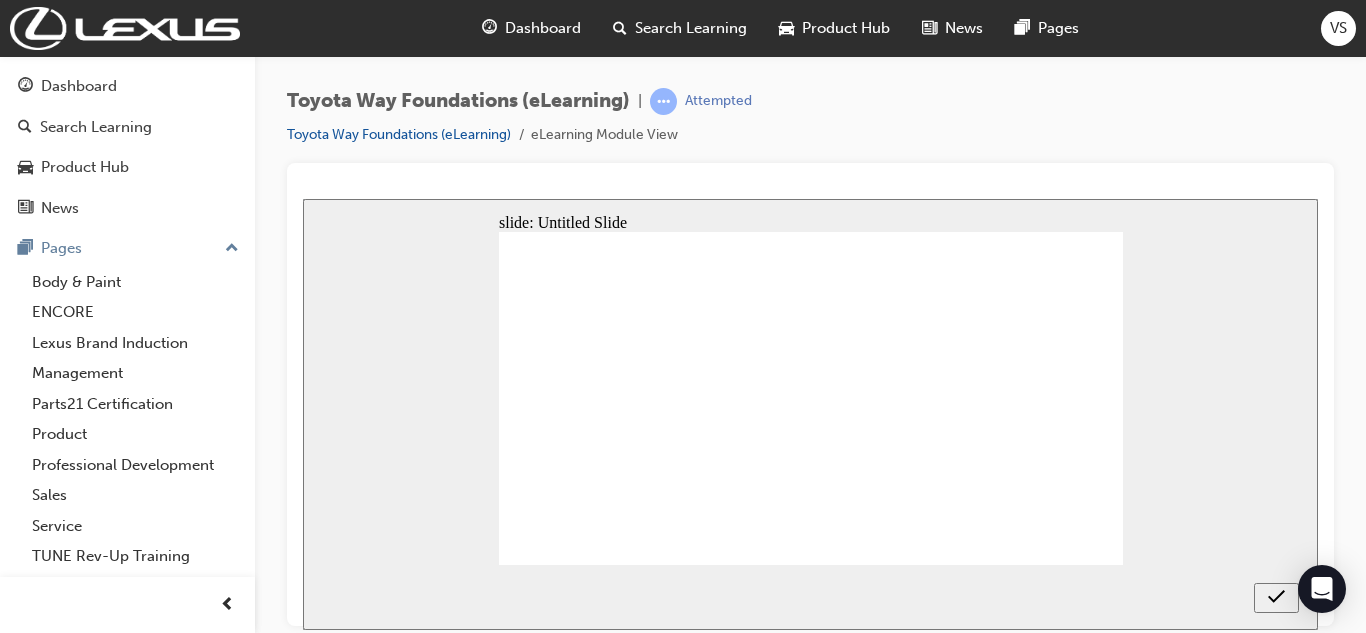 click 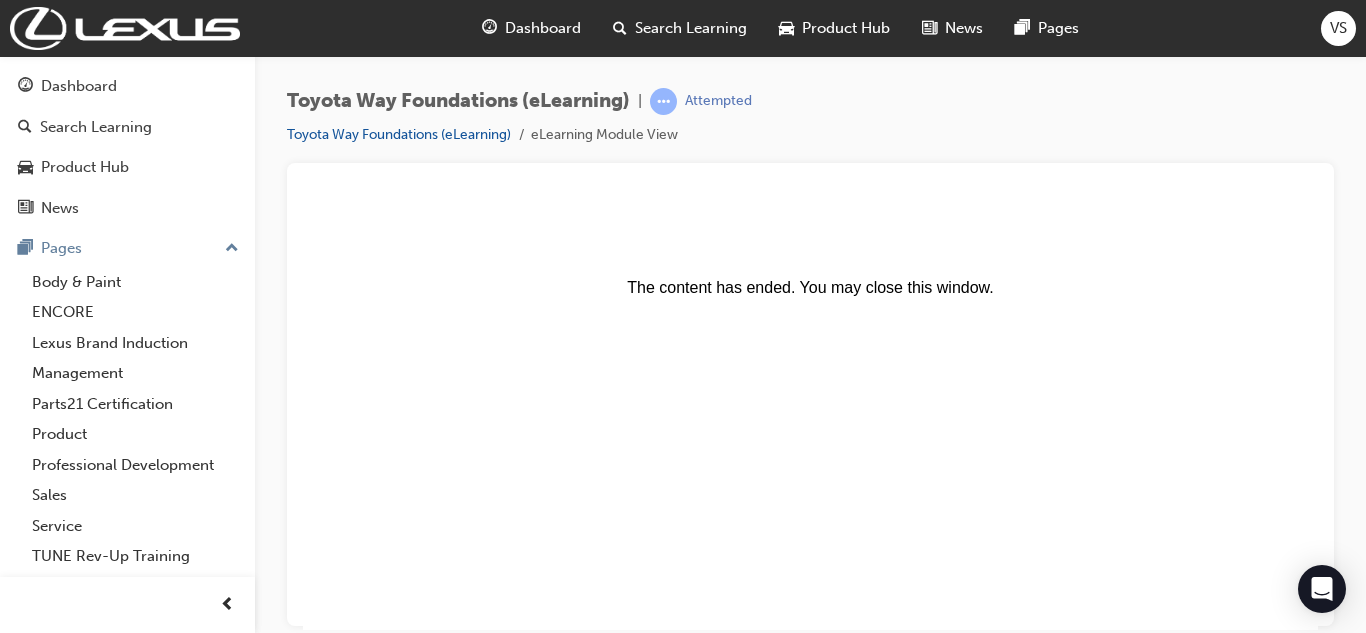 scroll, scrollTop: 0, scrollLeft: 0, axis: both 